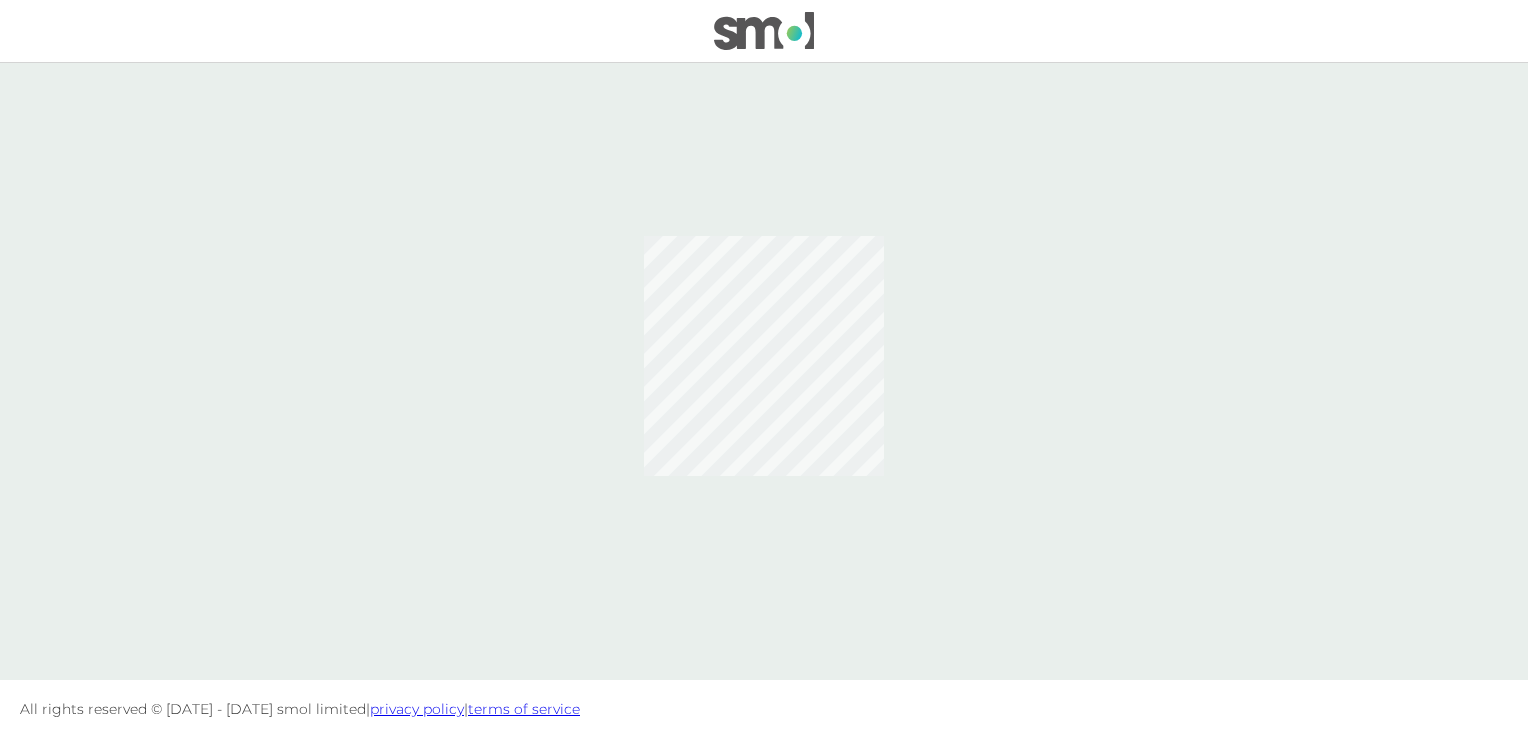 scroll, scrollTop: 0, scrollLeft: 0, axis: both 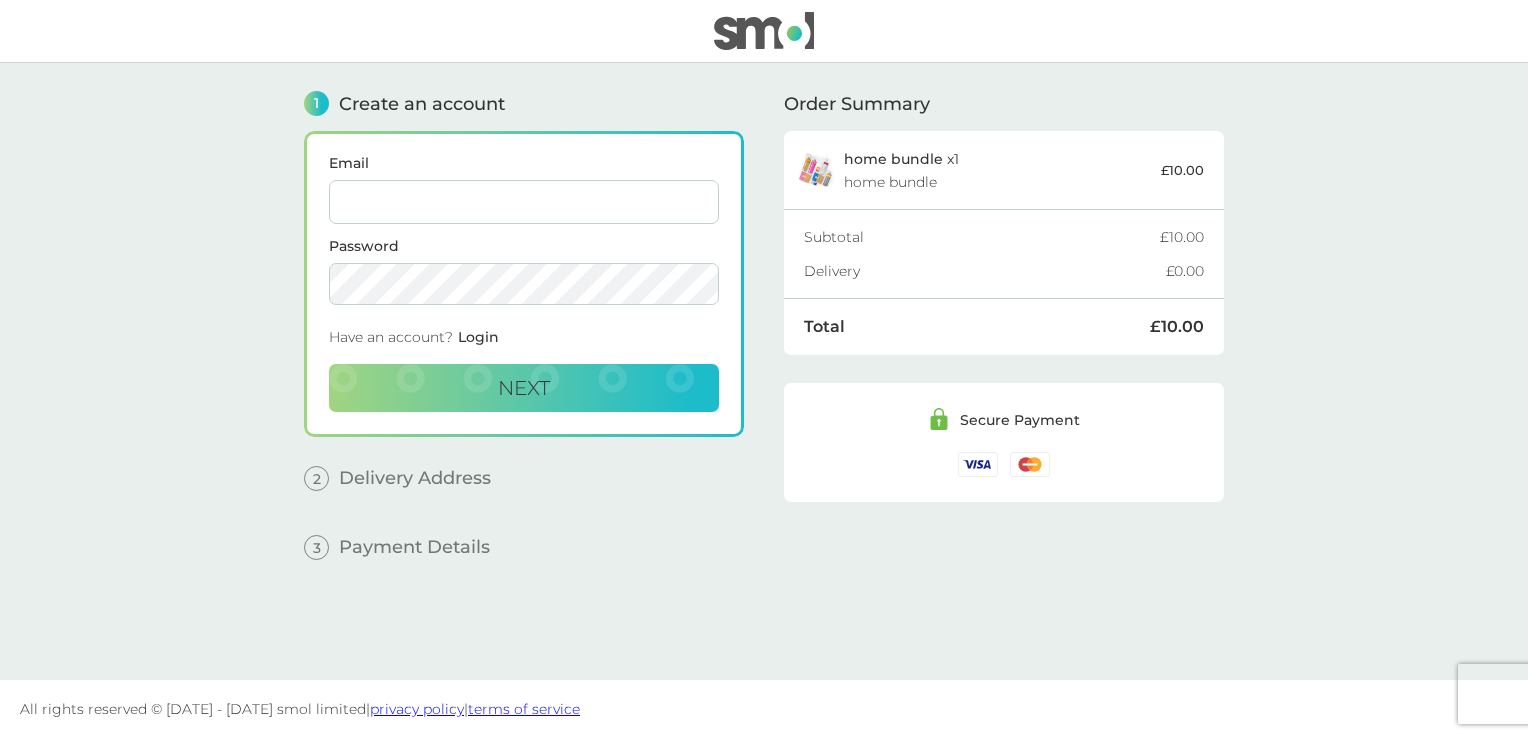 click on "Email" at bounding box center [524, 202] 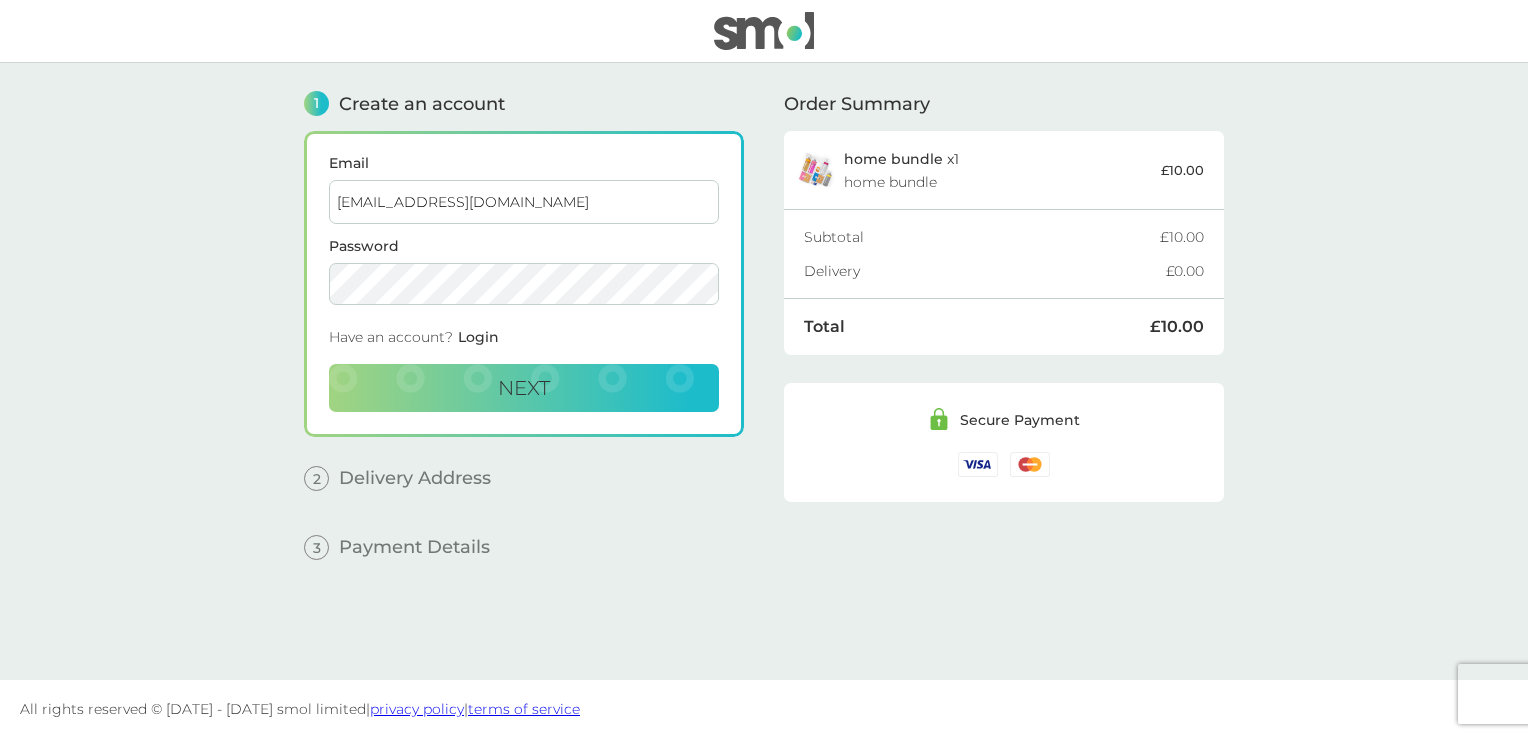 click on "Next" at bounding box center (524, 388) 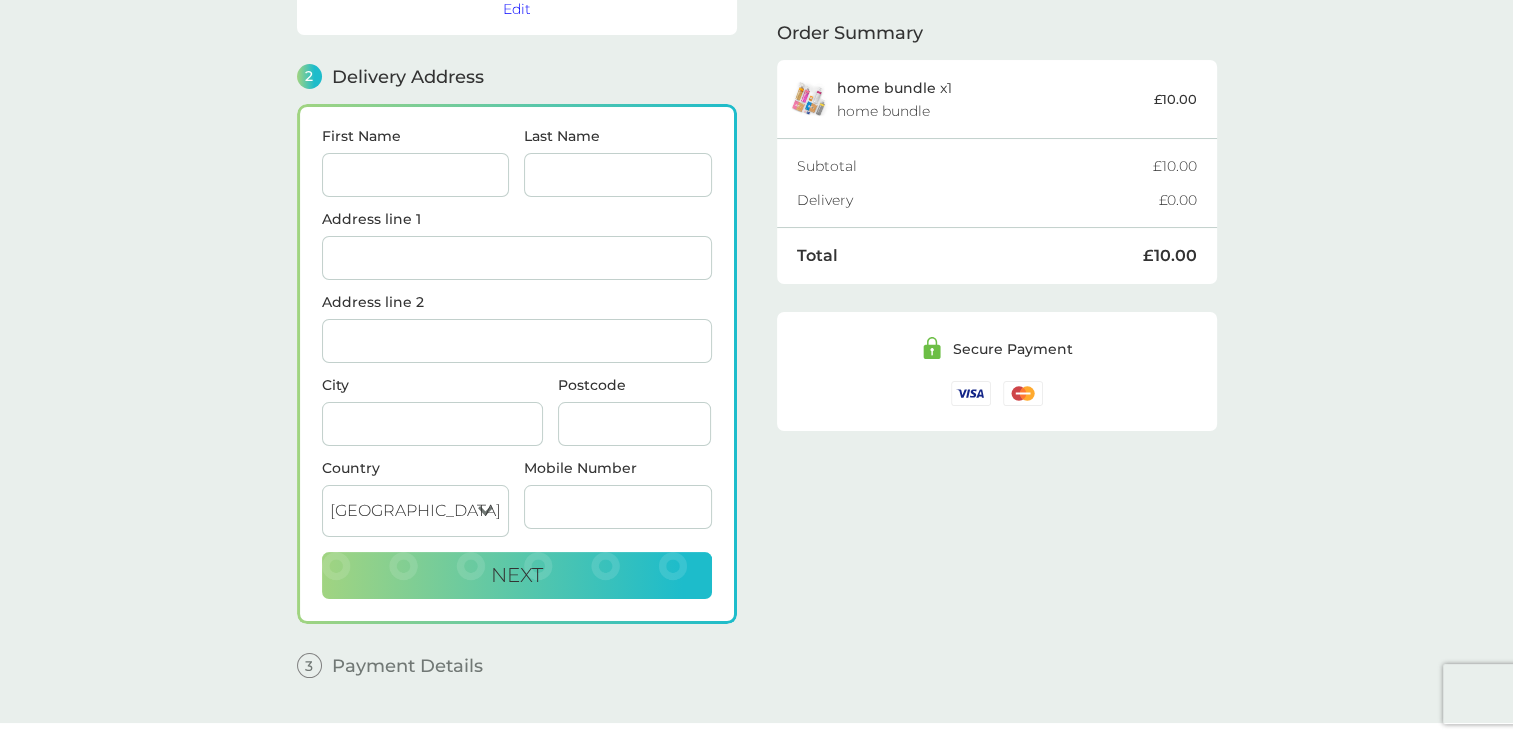 scroll, scrollTop: 244, scrollLeft: 0, axis: vertical 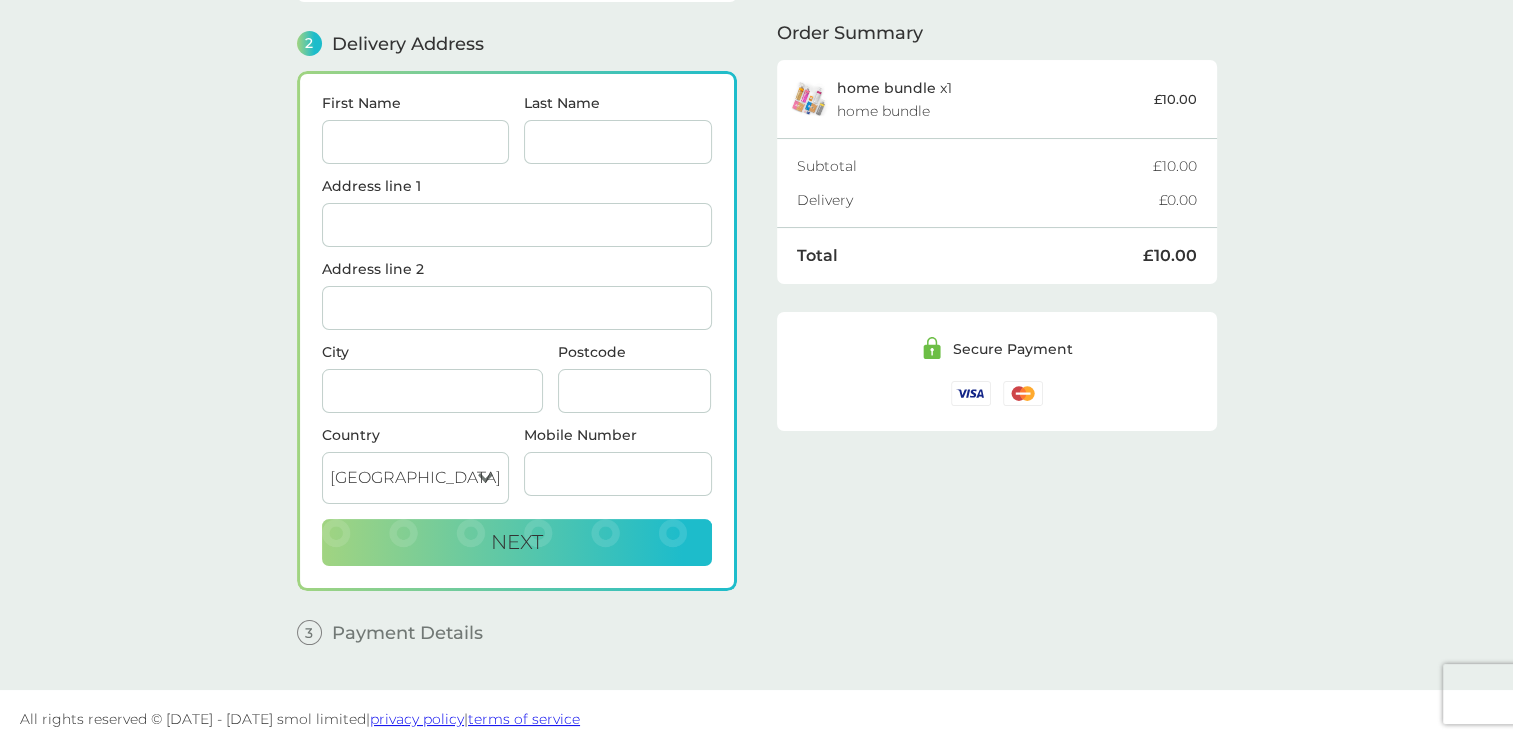 click on "First Name" at bounding box center (416, 142) 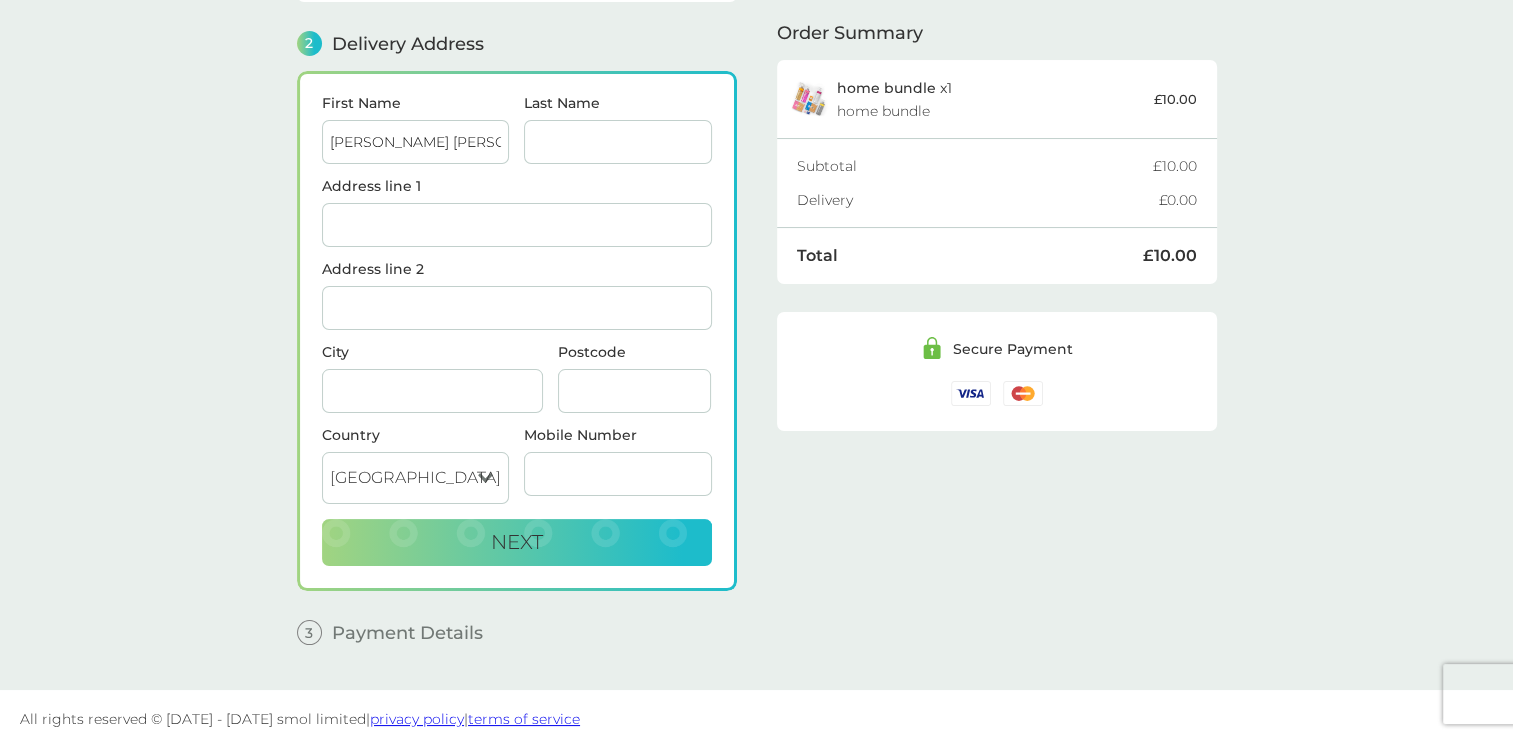 type on "[PERSON_NAME]" 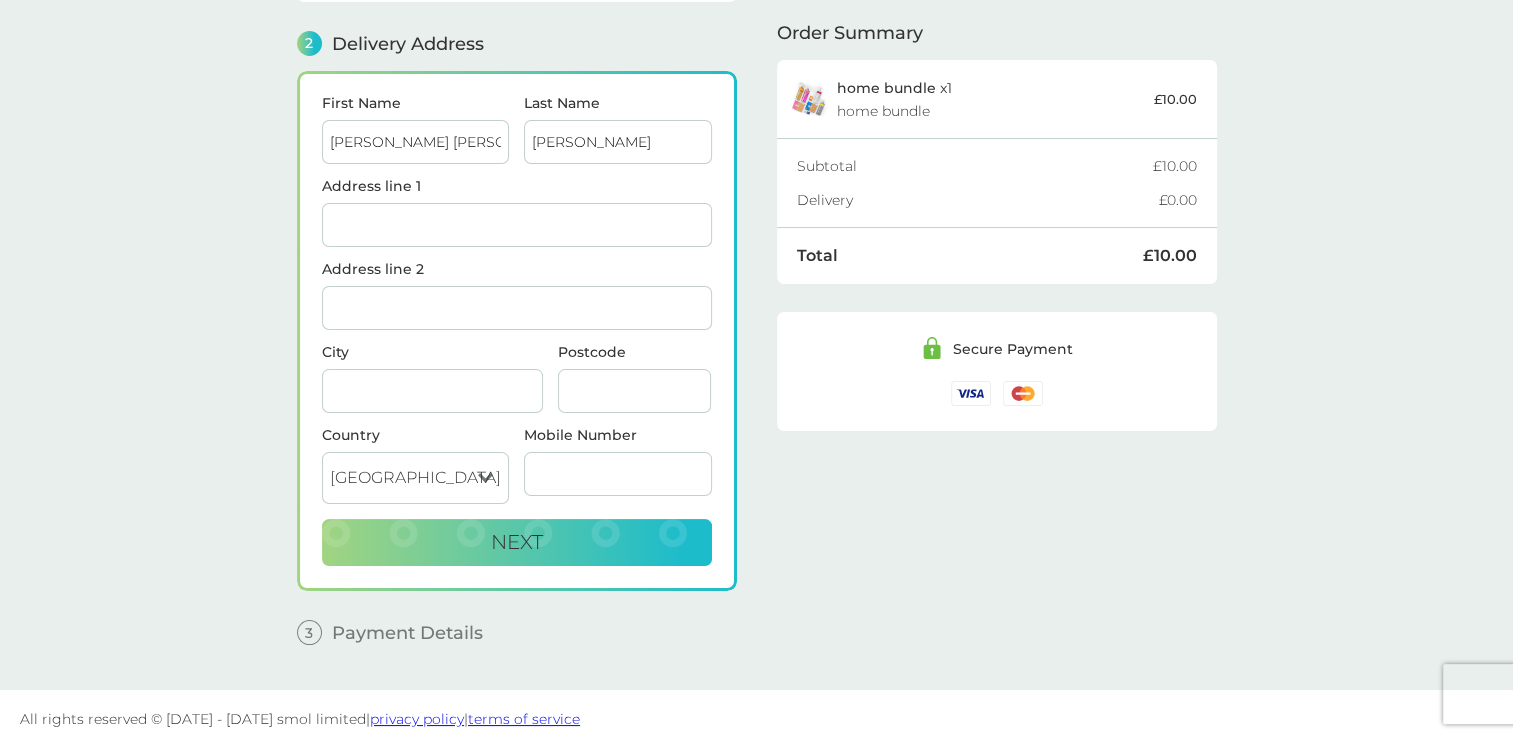 type on "[STREET_ADDRESS]" 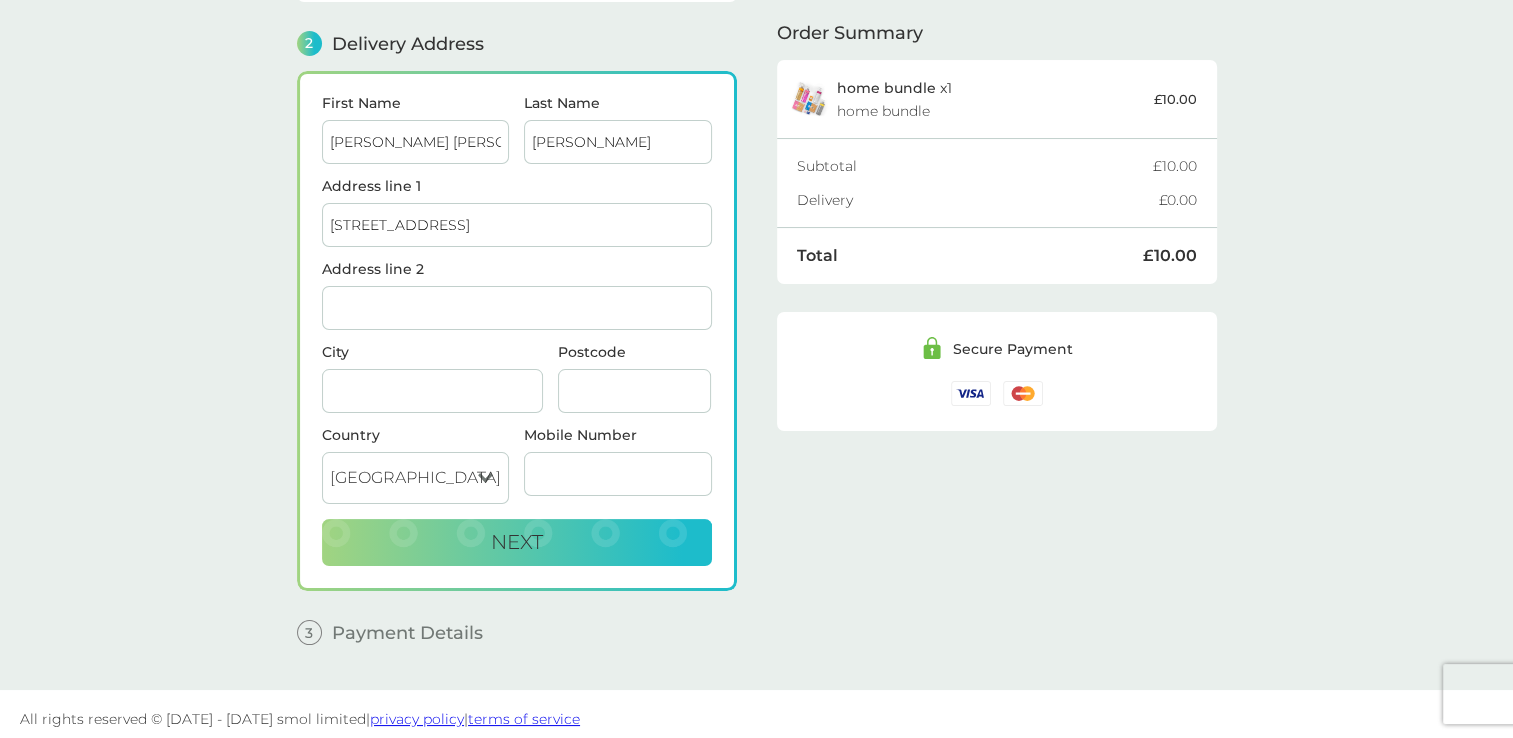 type on "Dereham" 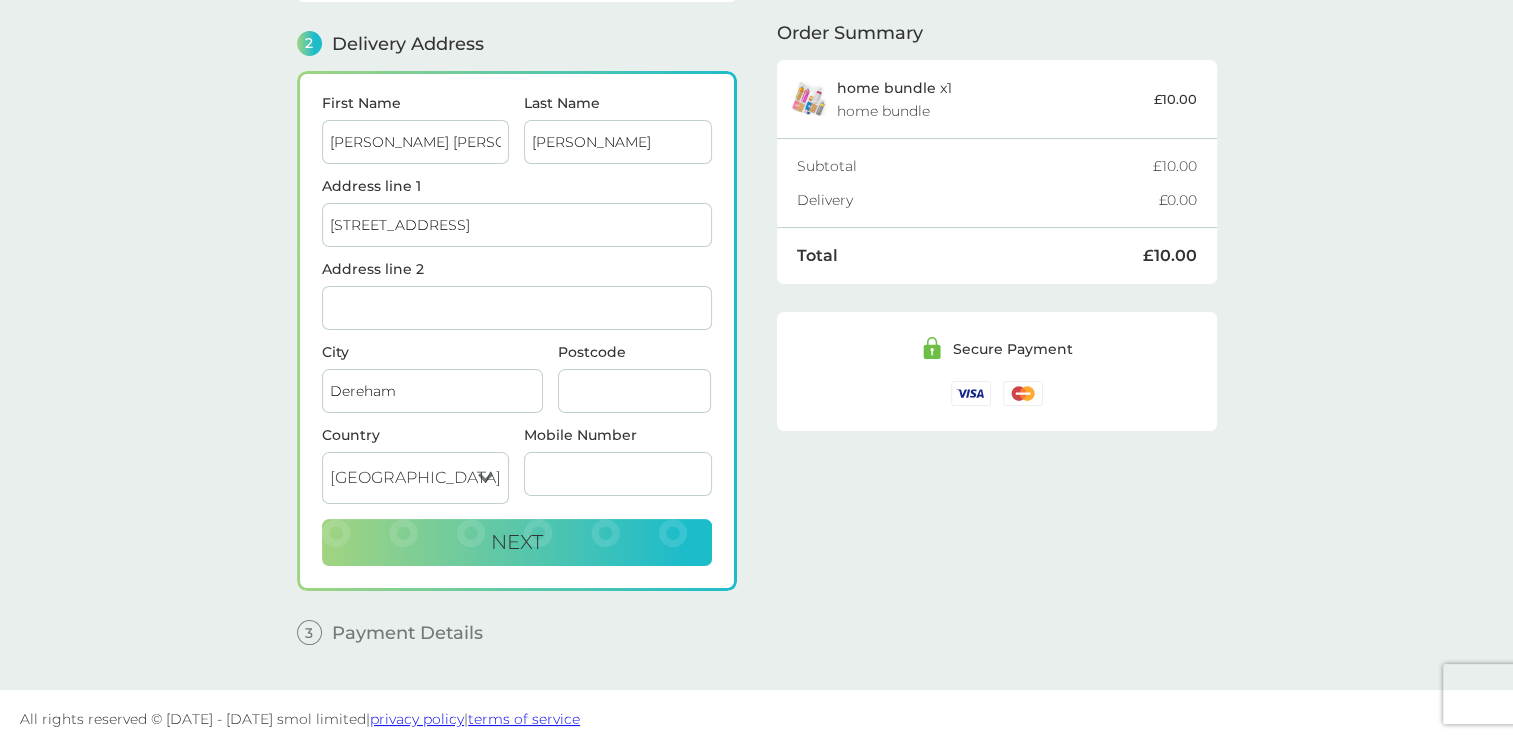 type on "NR20 3BE" 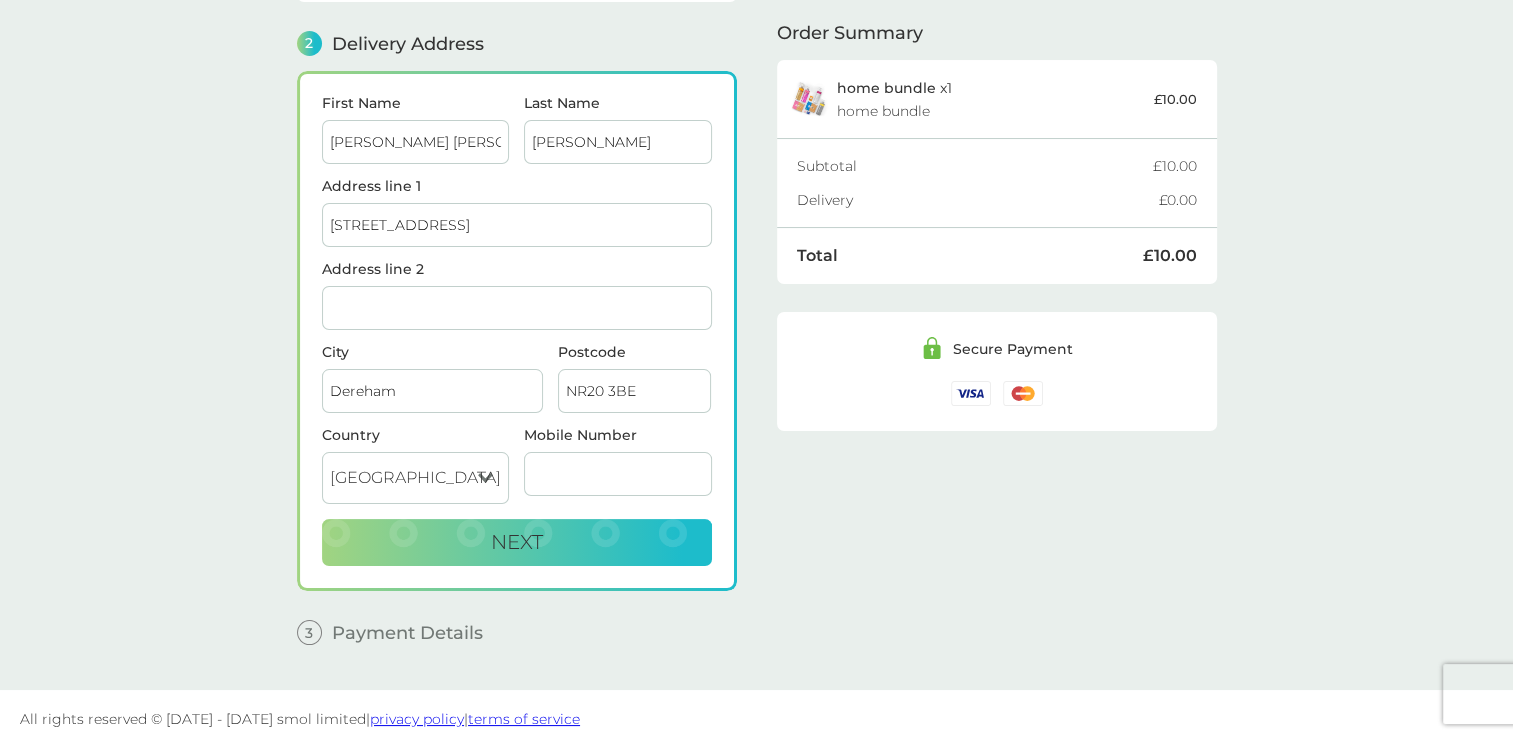 type on "07854231086" 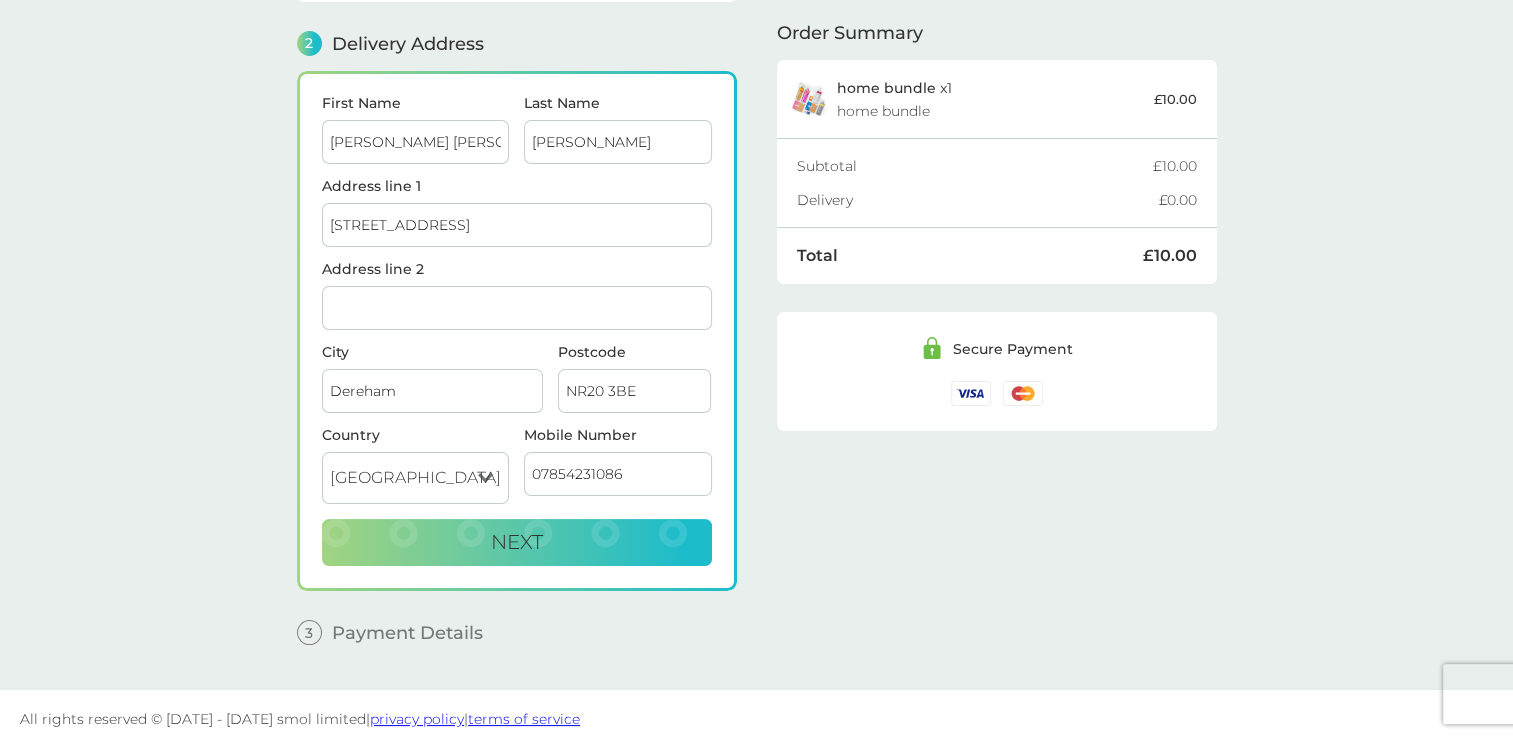 click on "[PERSON_NAME] [PERSON_NAME]" at bounding box center [416, 142] 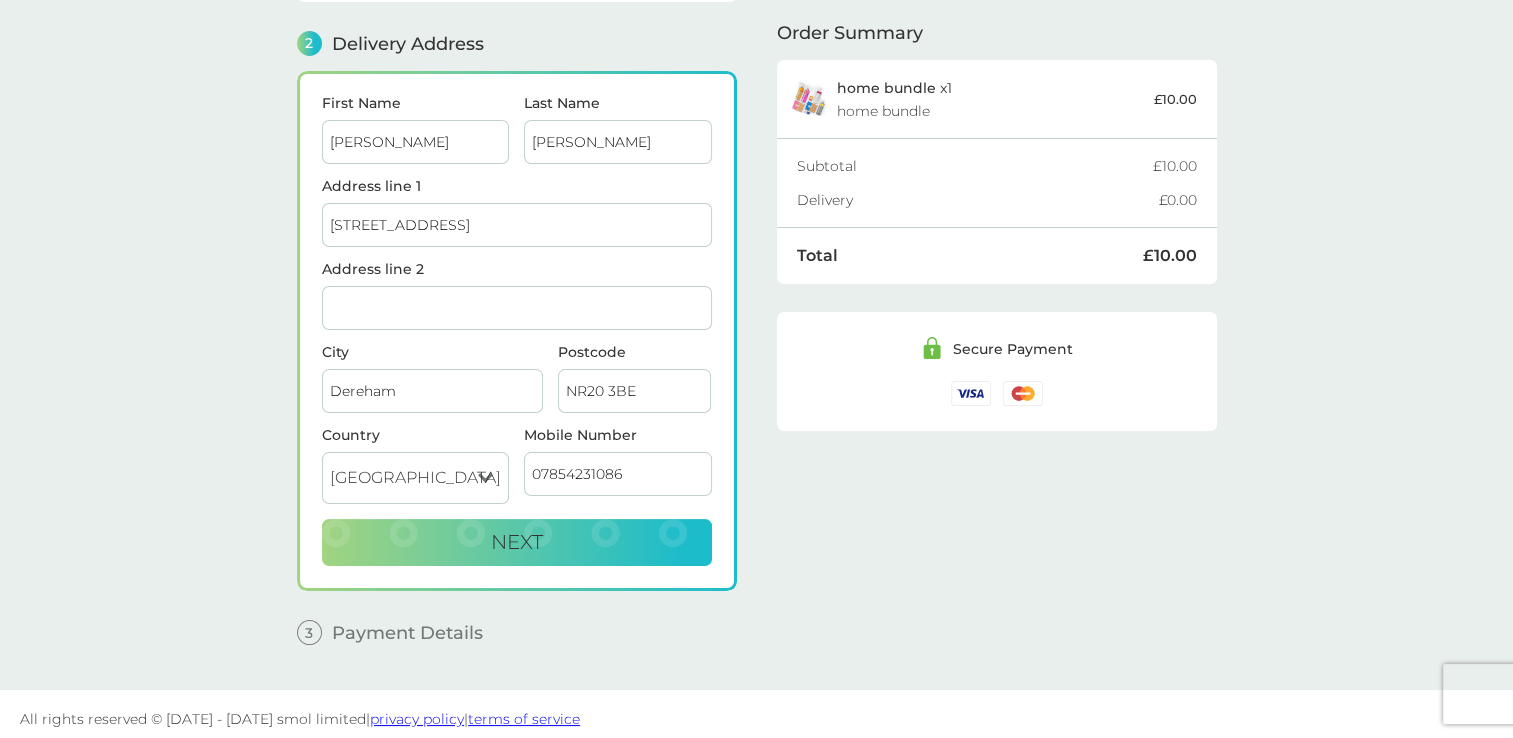 type on "[PERSON_NAME]" 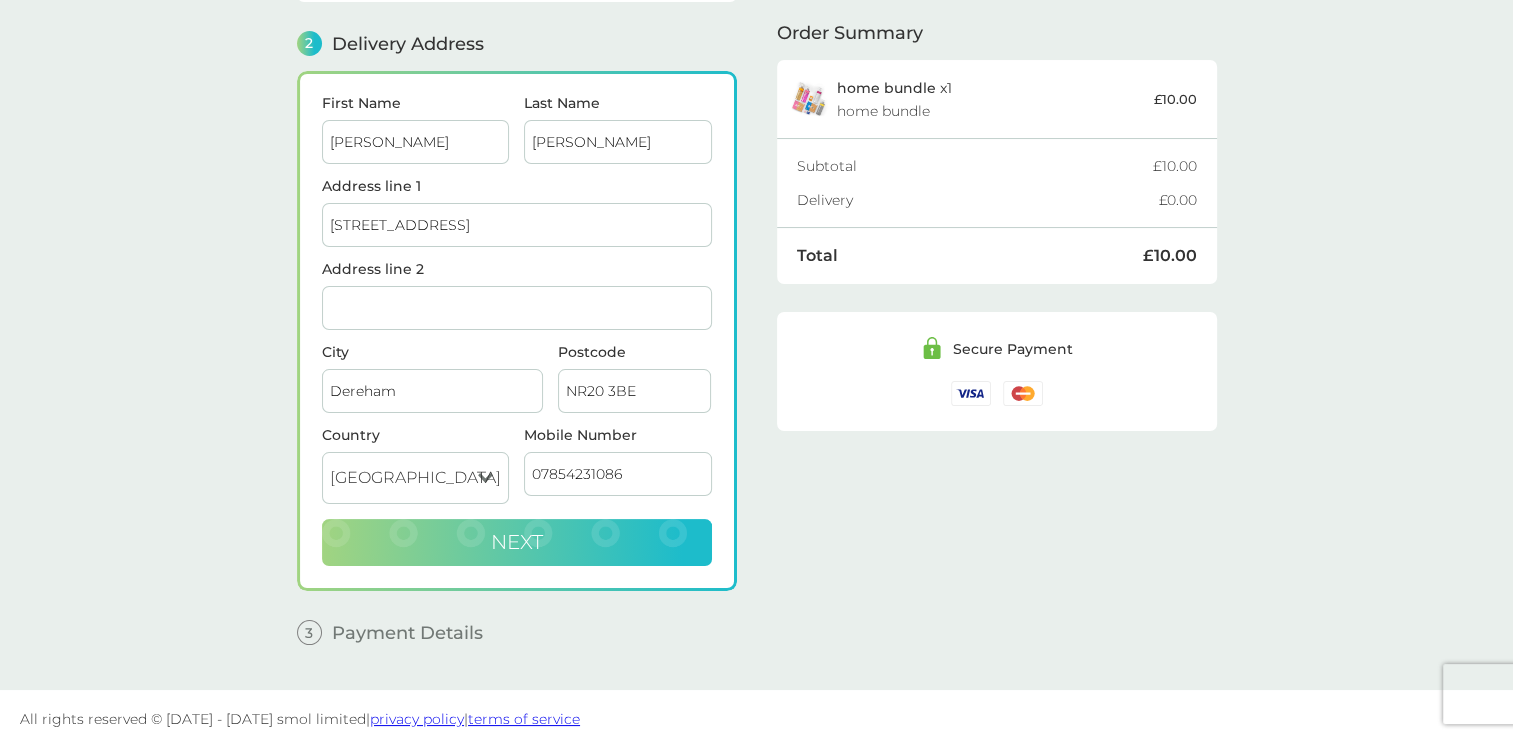 click on "Next" at bounding box center [517, 542] 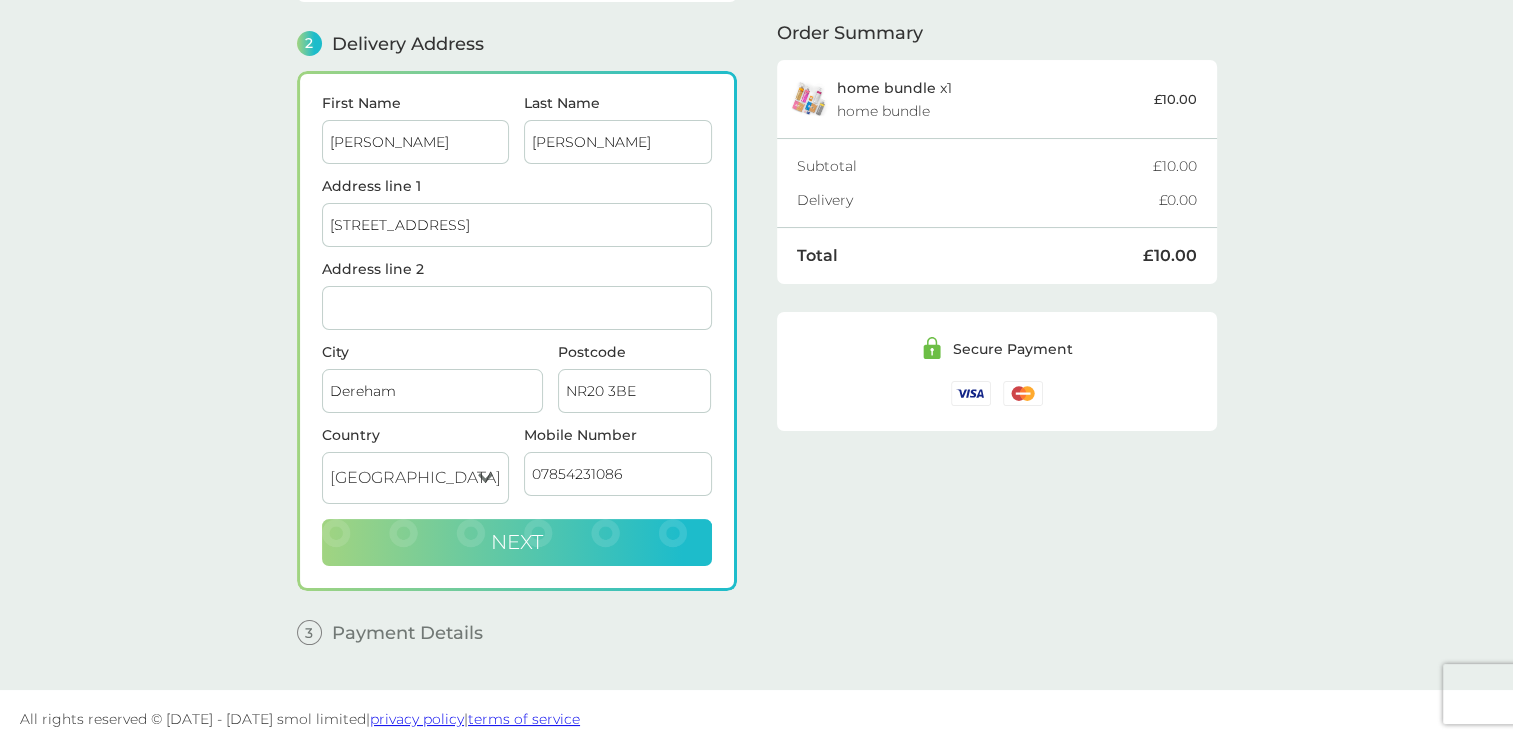 checkbox on "true" 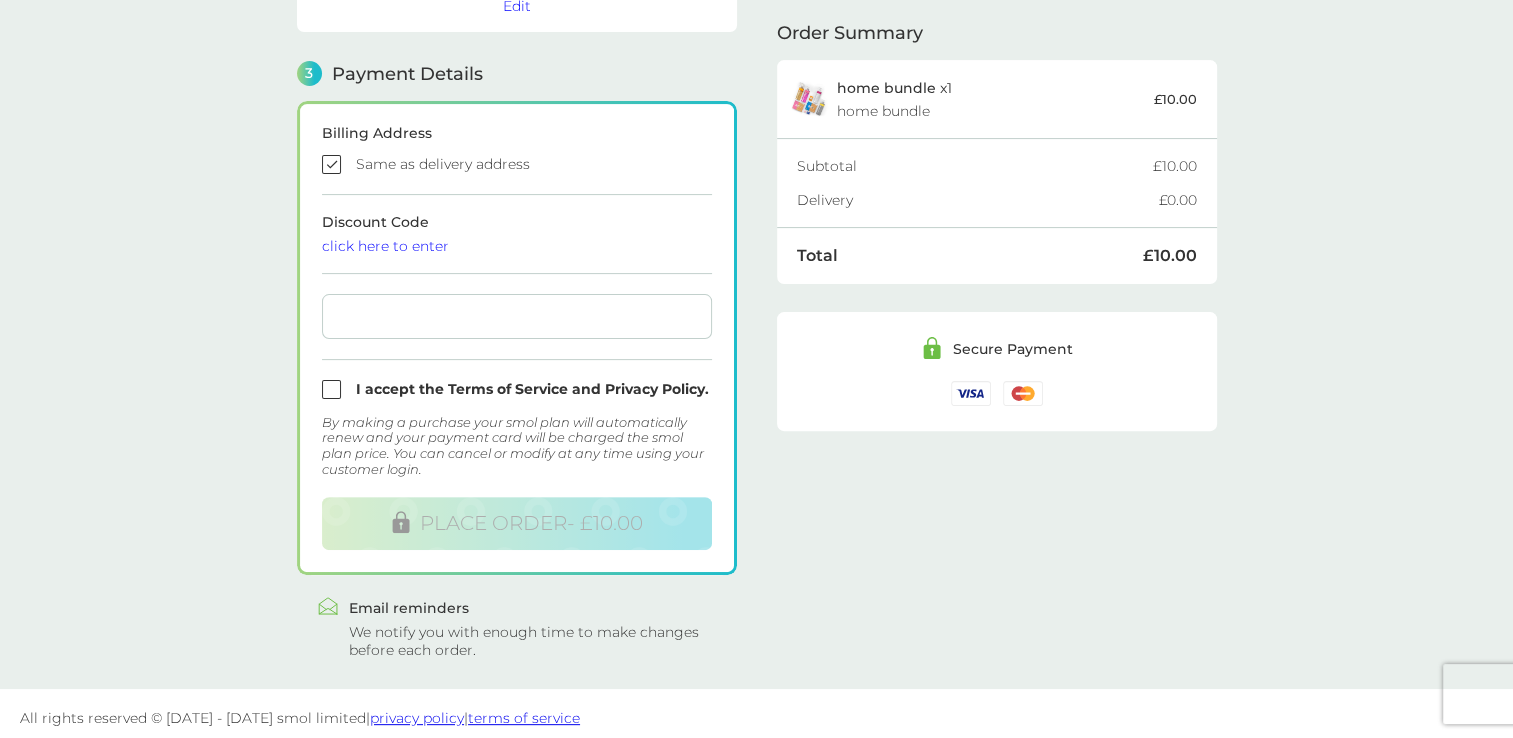 scroll, scrollTop: 526, scrollLeft: 0, axis: vertical 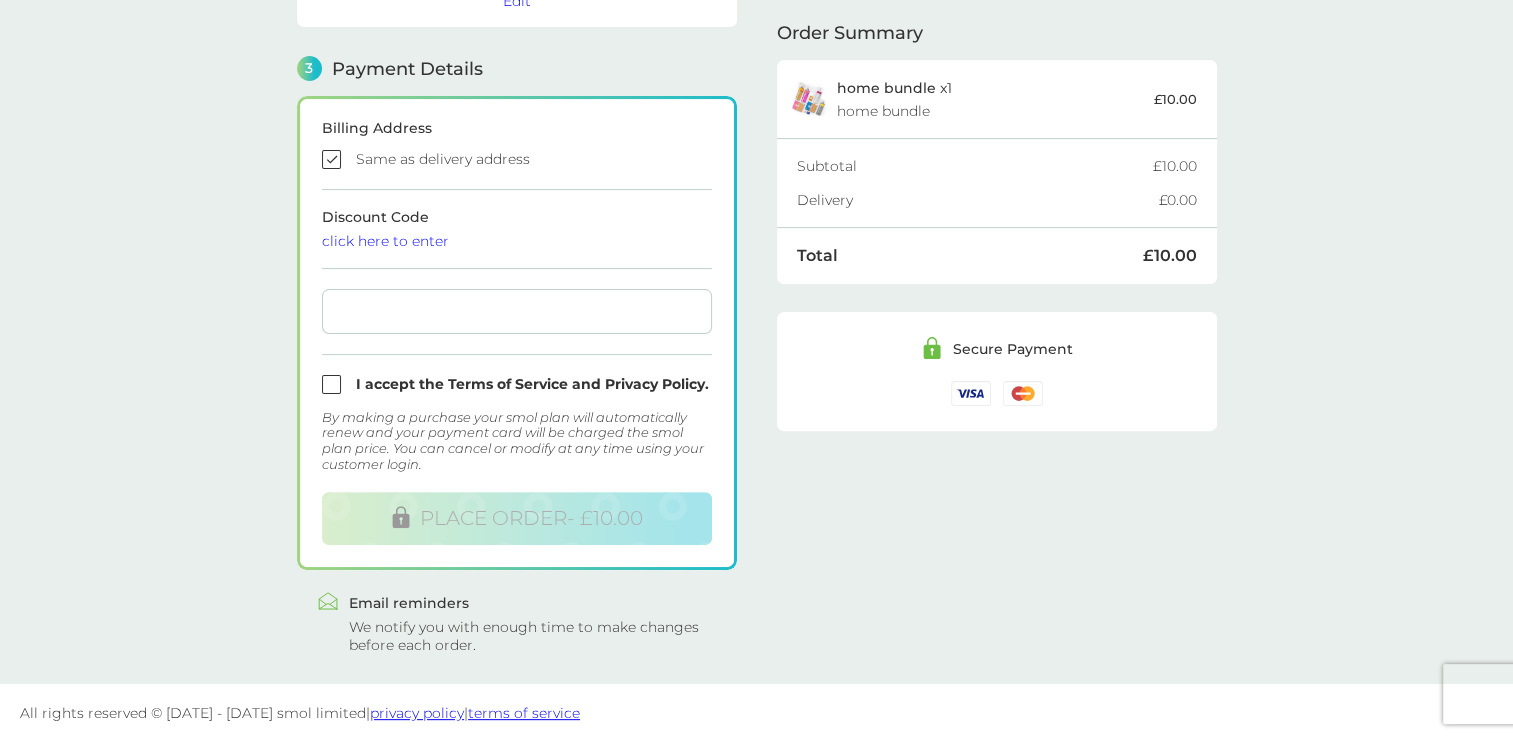 click at bounding box center (517, 384) 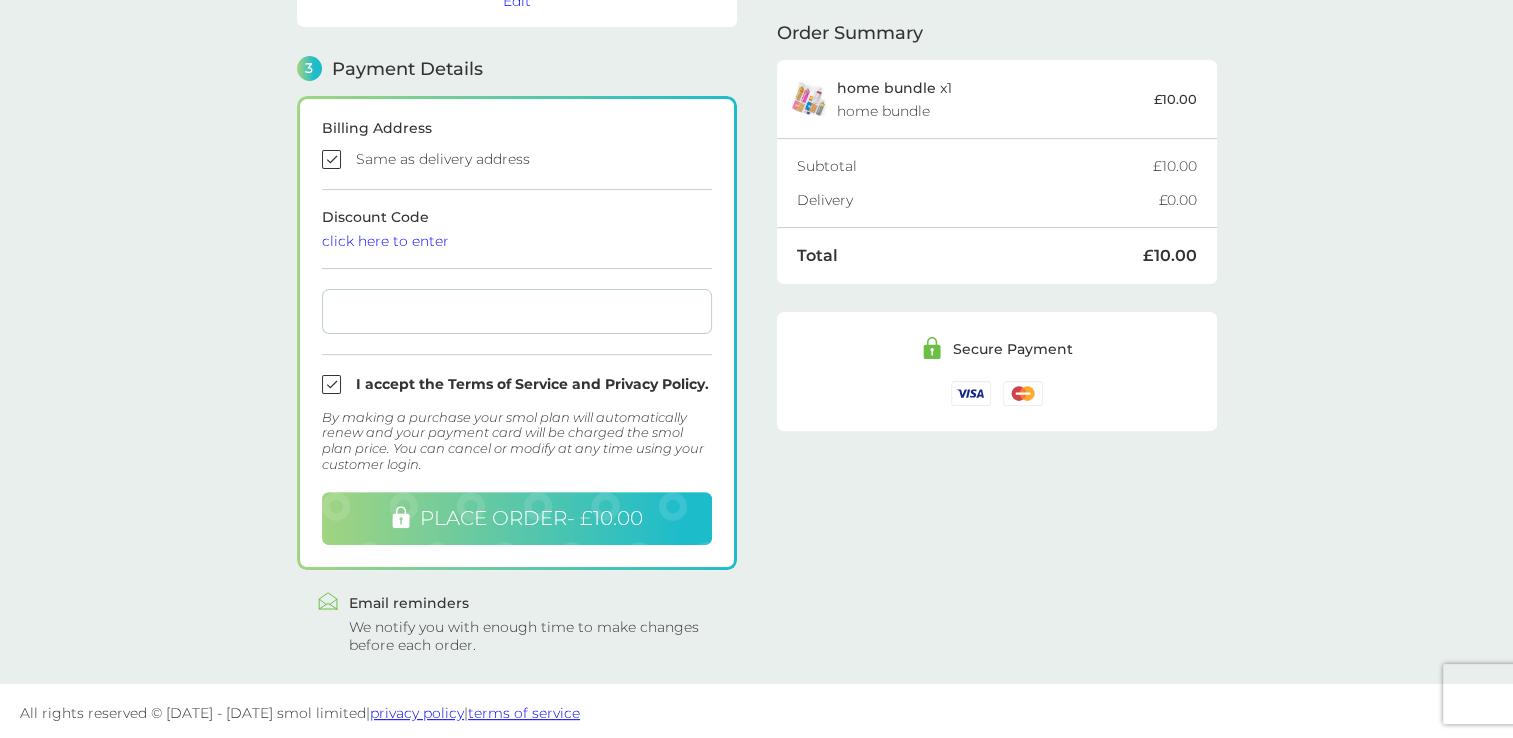 click on "PLACE ORDER  -   £10.00" at bounding box center [531, 518] 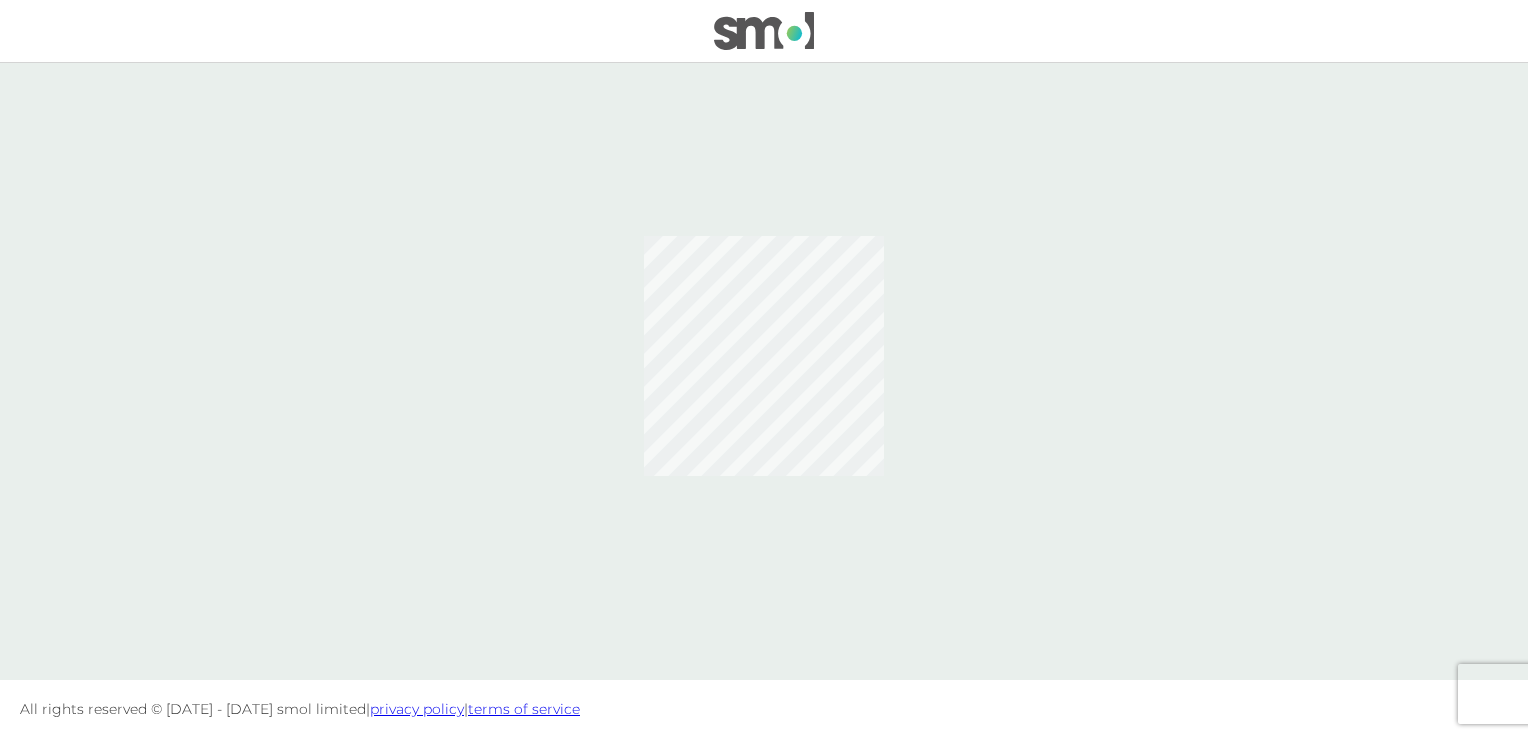 scroll, scrollTop: 0, scrollLeft: 0, axis: both 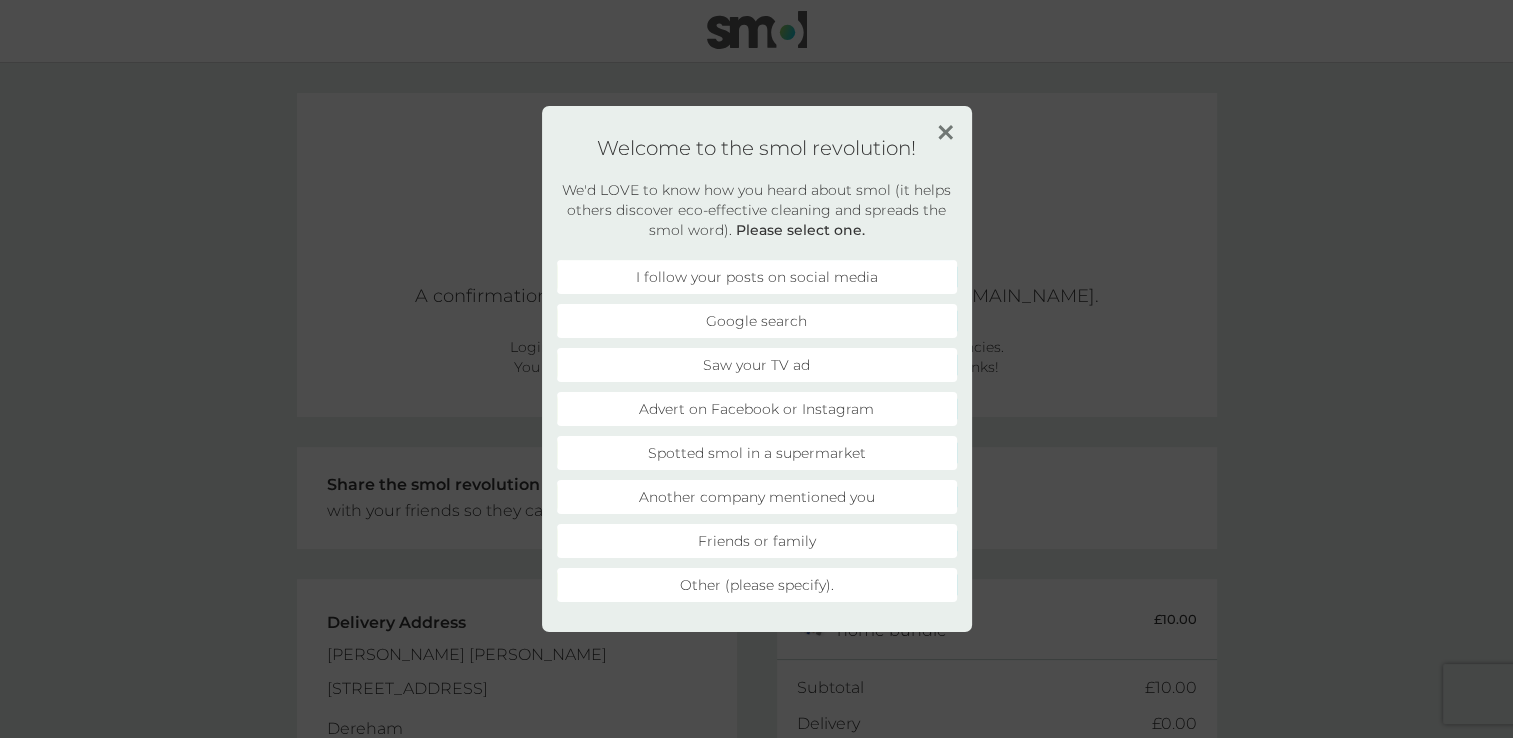 click on "Friends or family" at bounding box center [757, 541] 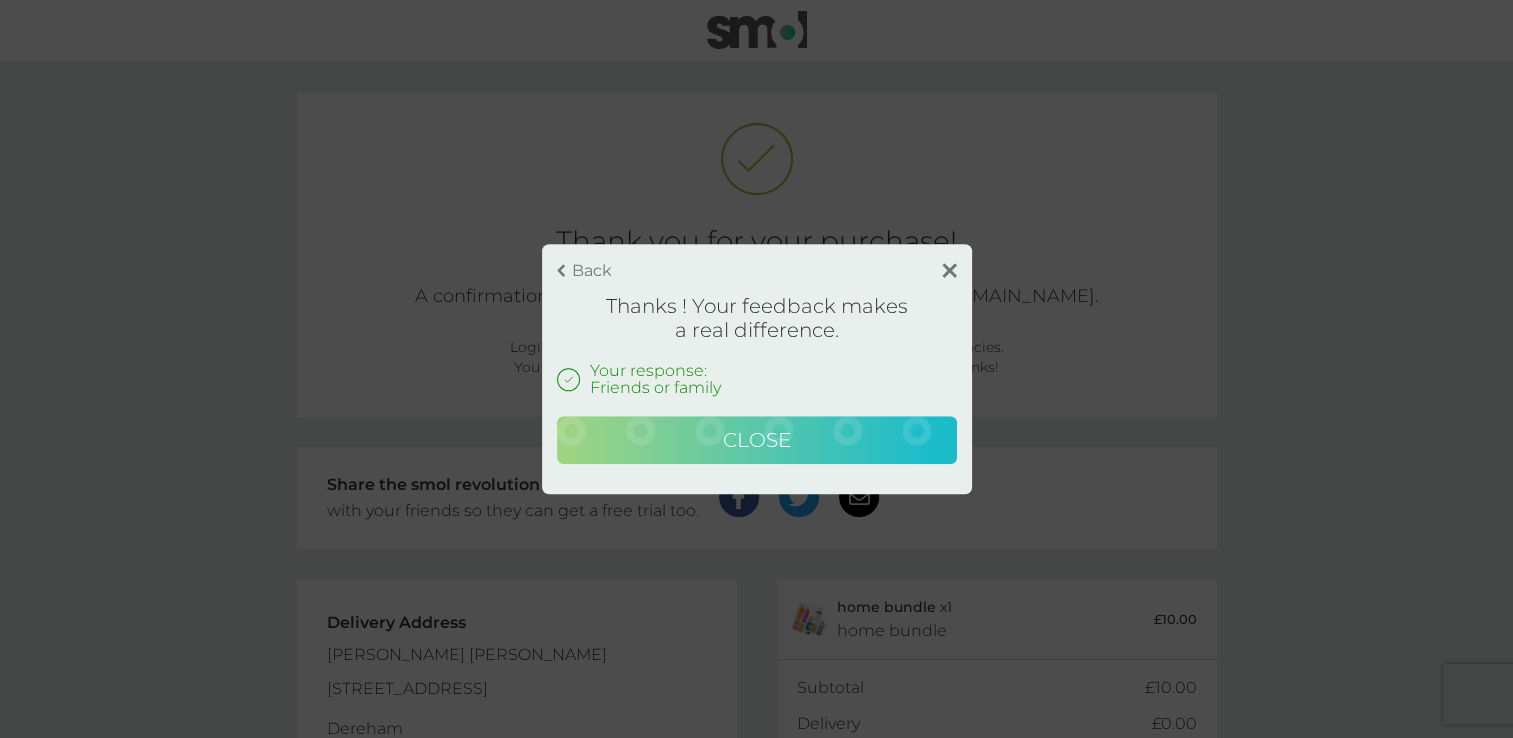 click on "Close" at bounding box center [757, 440] 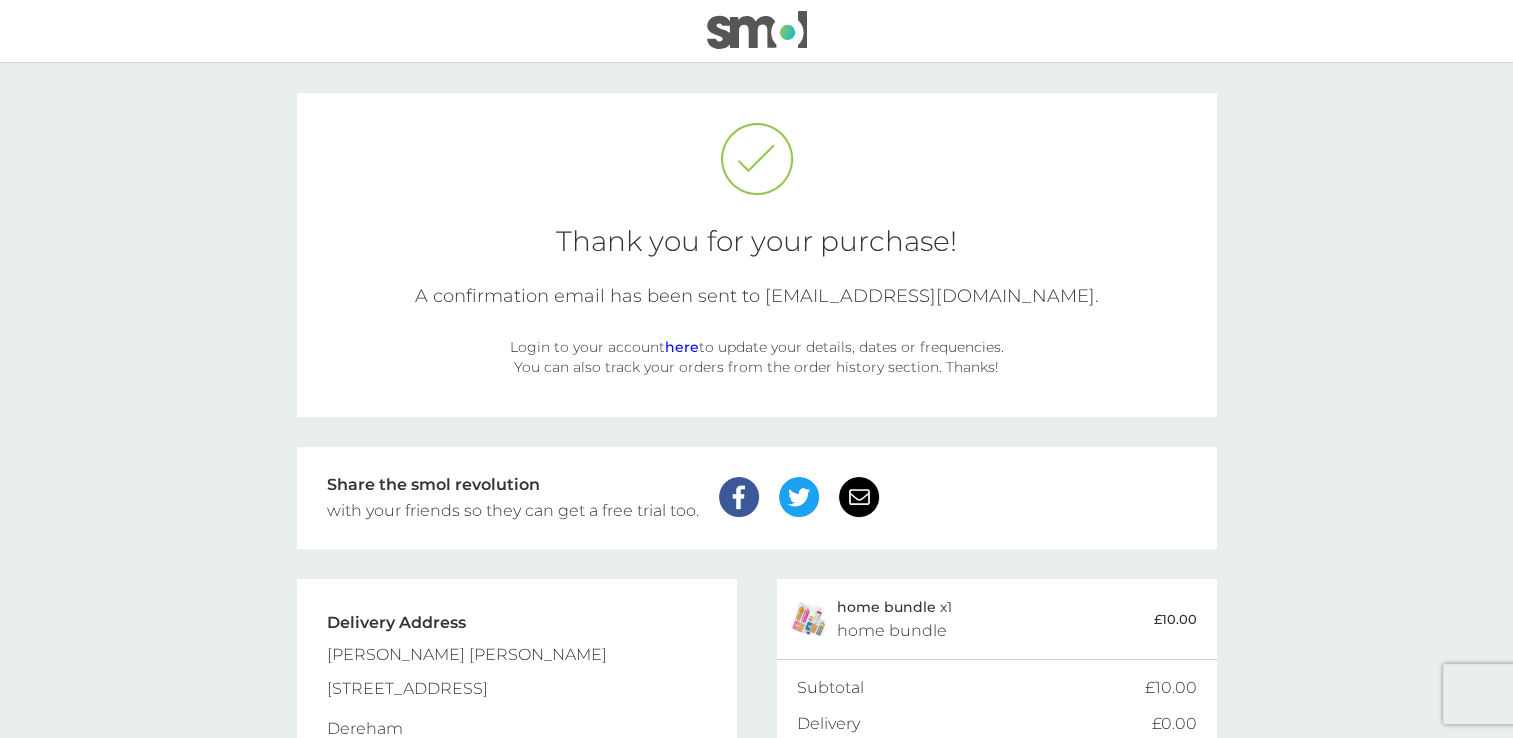 click on "here" at bounding box center [682, 347] 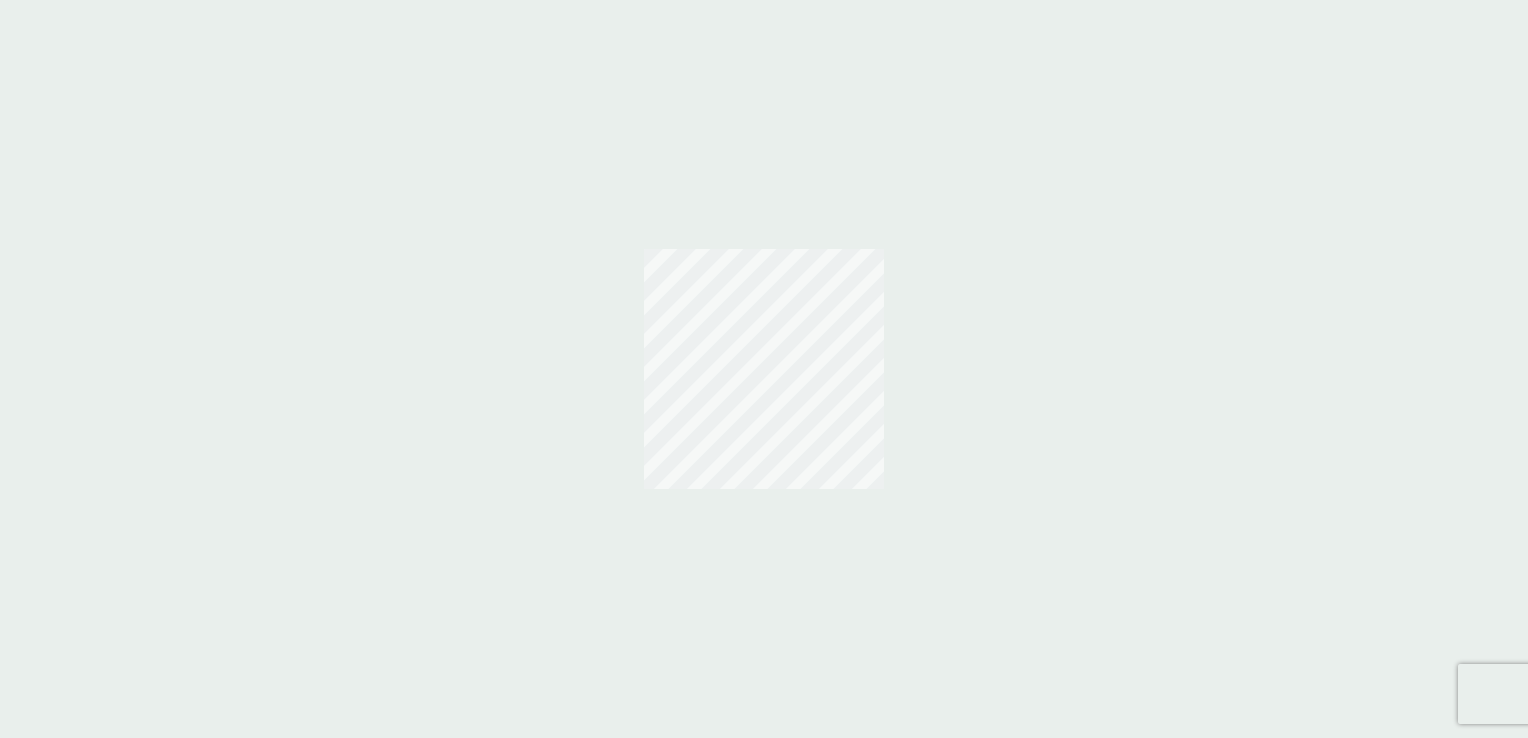 scroll, scrollTop: 0, scrollLeft: 0, axis: both 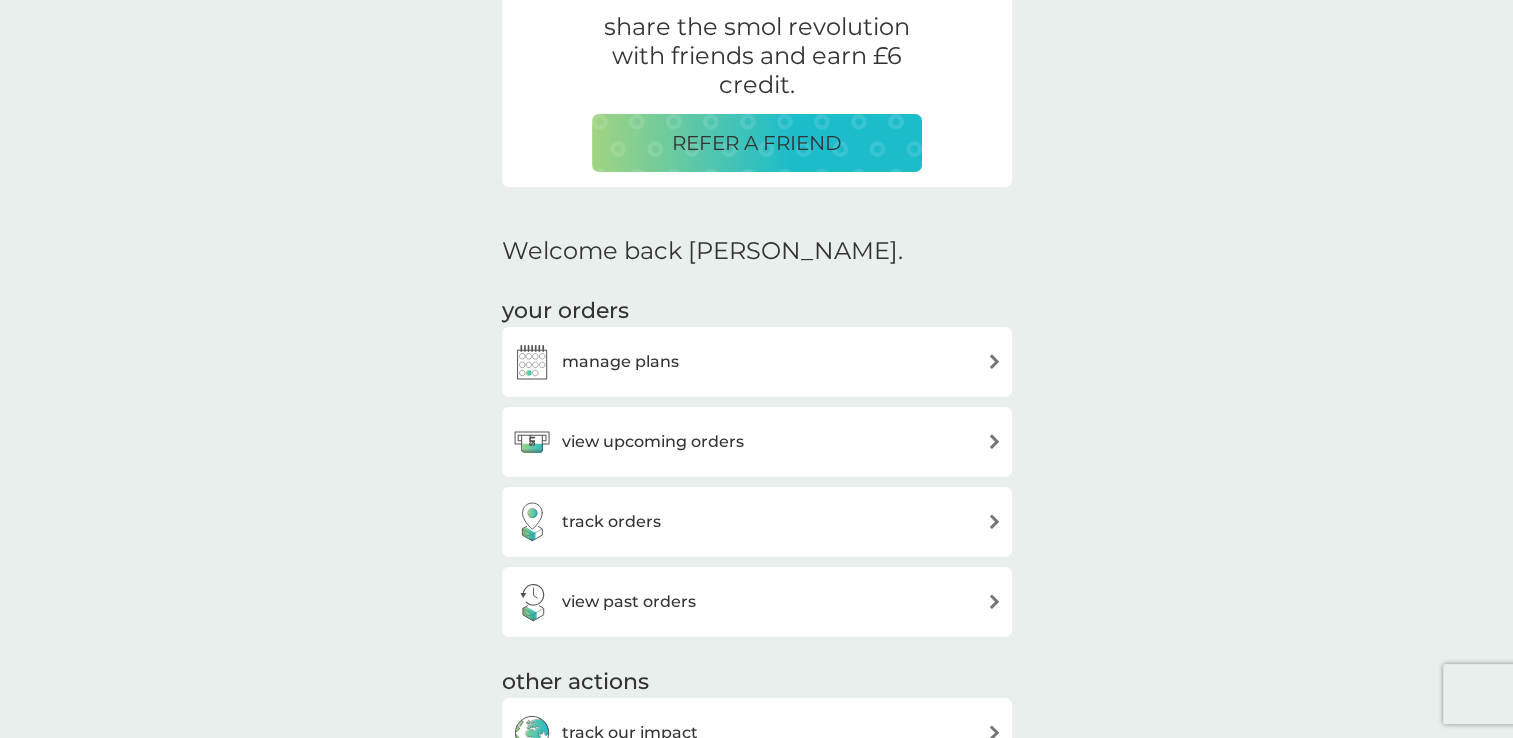 click at bounding box center (994, 361) 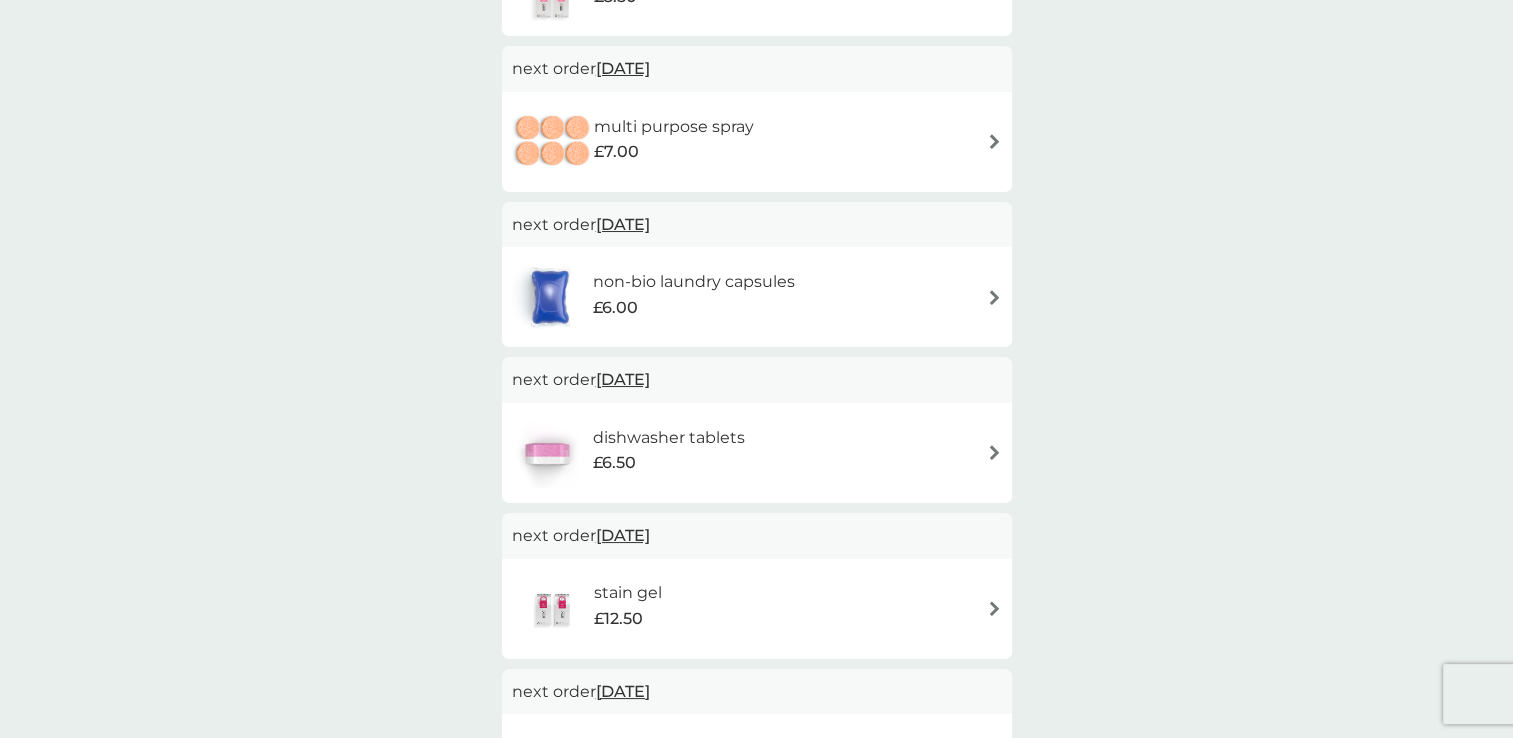 scroll, scrollTop: 0, scrollLeft: 0, axis: both 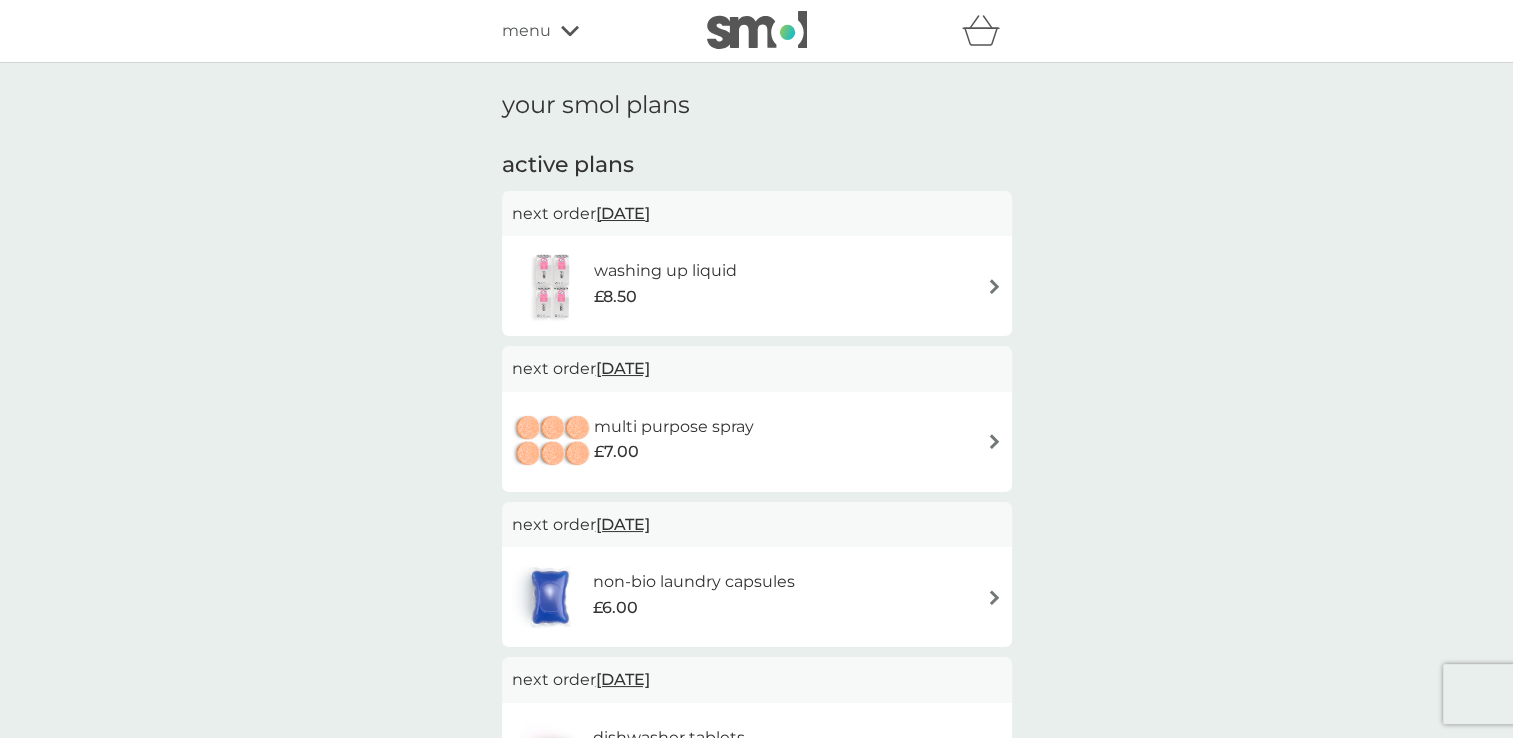 click on "menu" at bounding box center (526, 31) 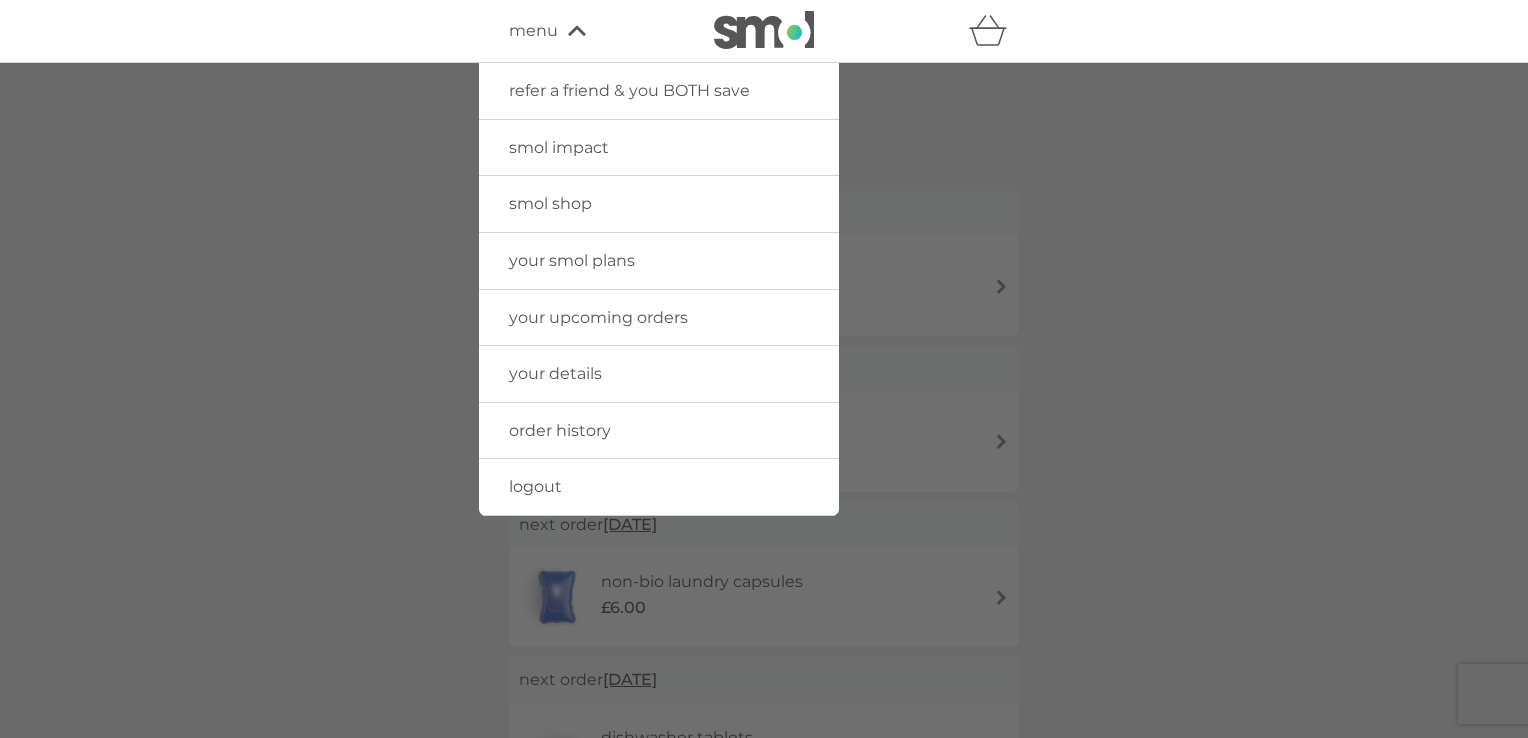 click at bounding box center (764, 432) 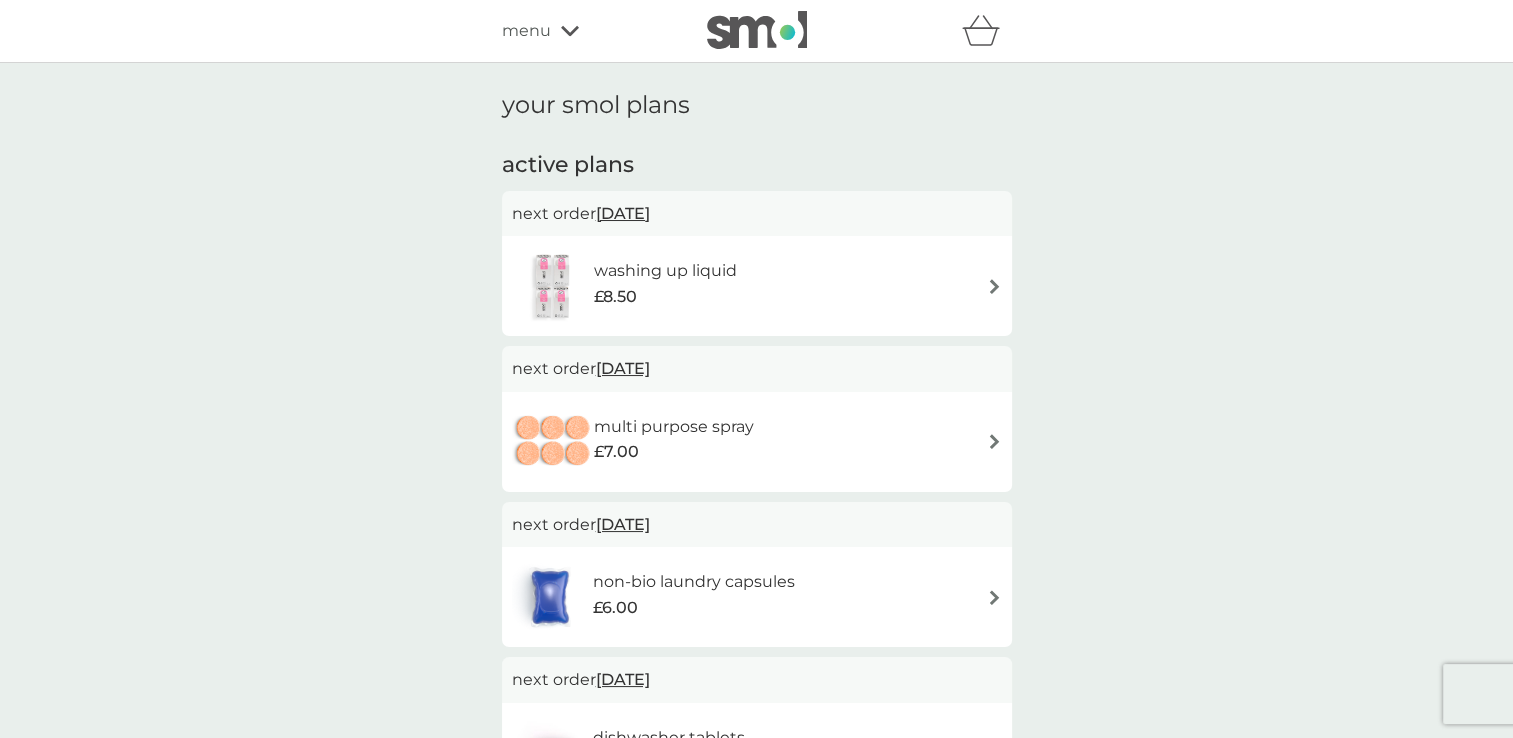 click at bounding box center [994, 286] 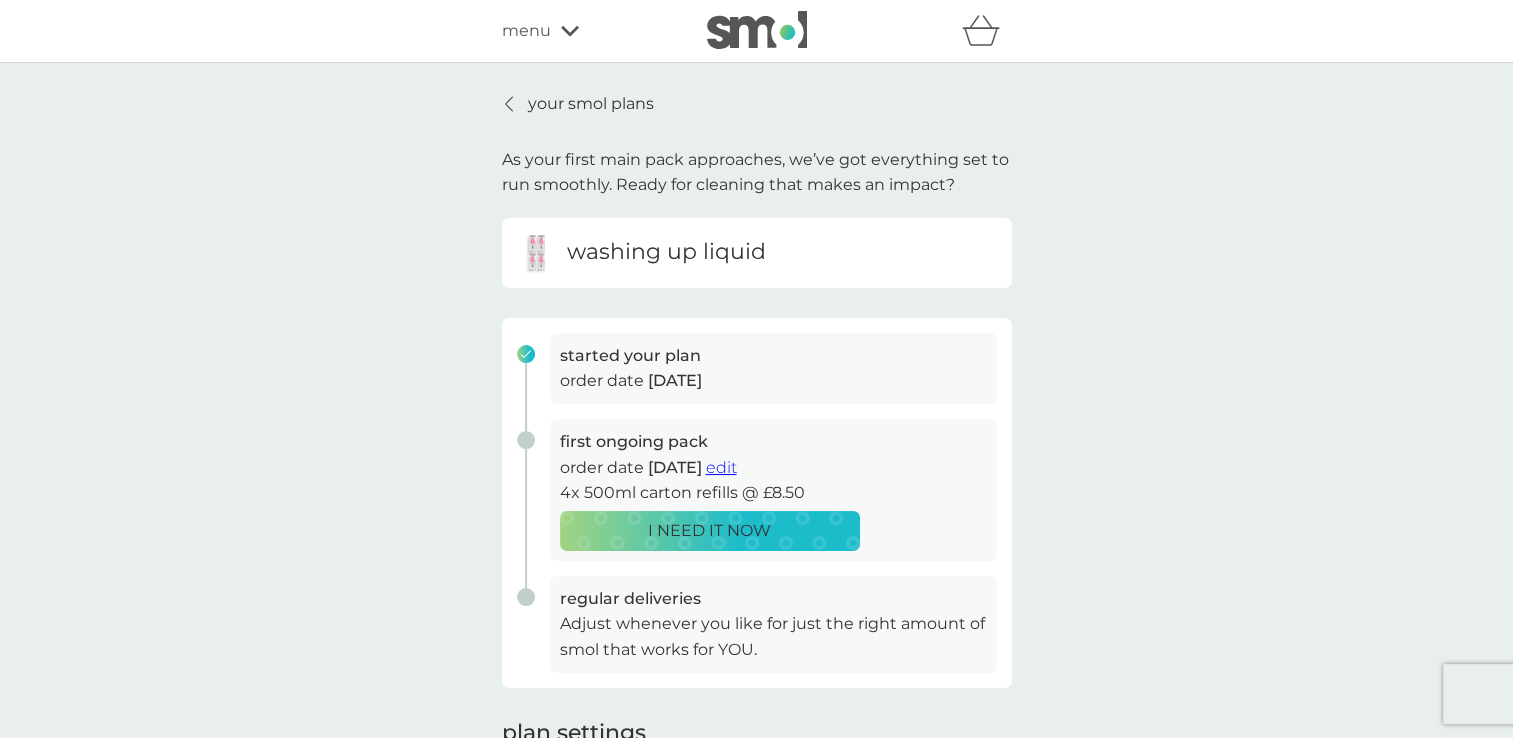 click at bounding box center [510, 104] 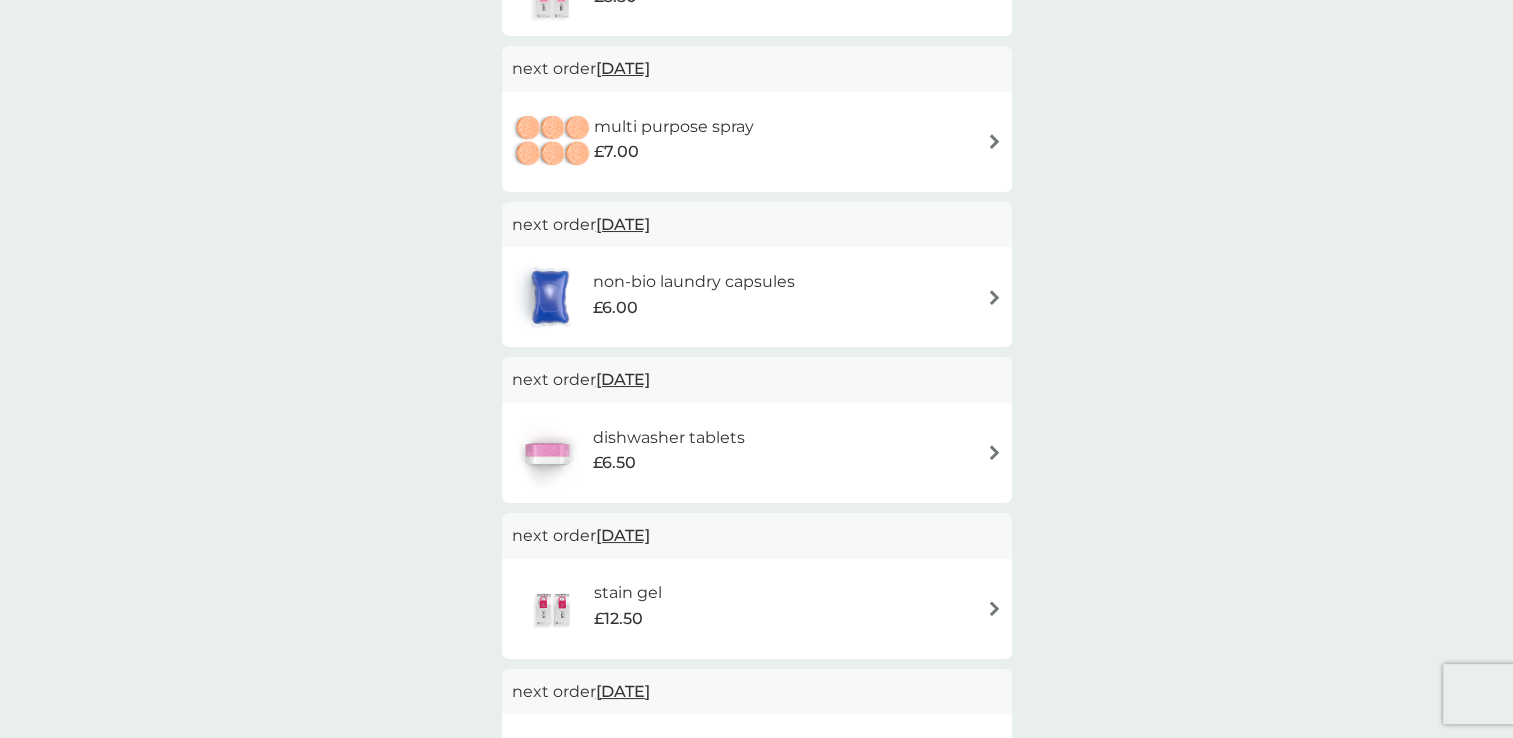 scroll, scrollTop: 500, scrollLeft: 0, axis: vertical 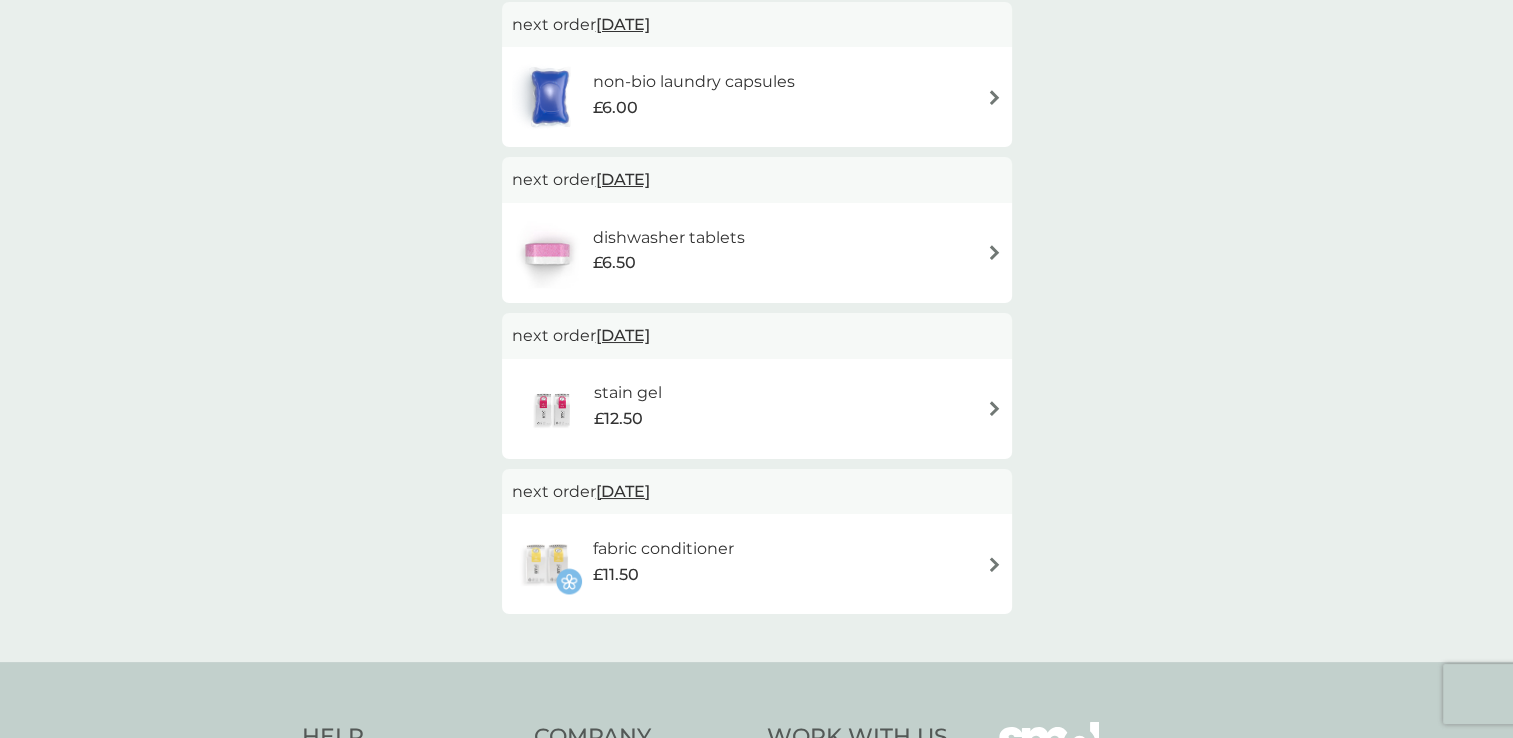 click at bounding box center [994, 564] 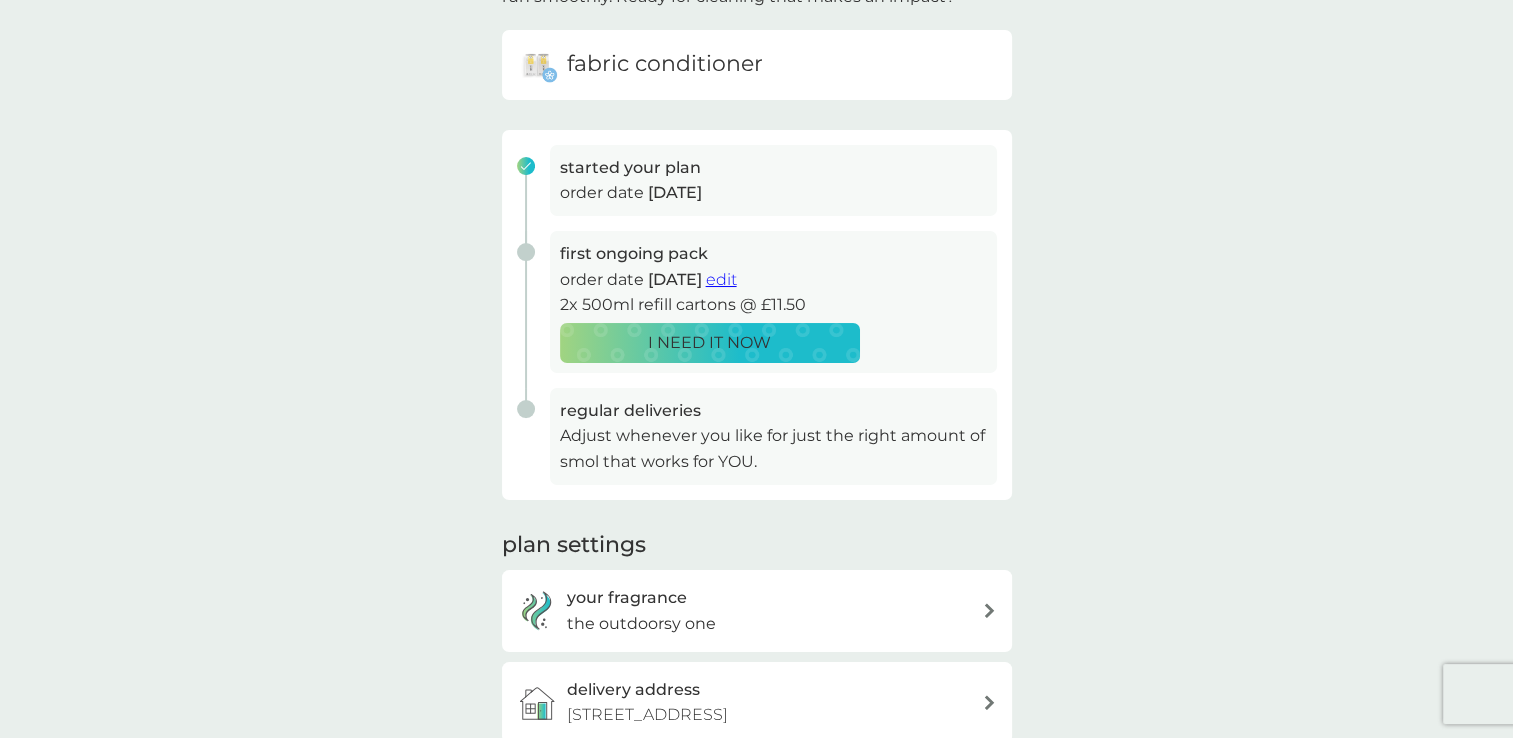 scroll, scrollTop: 300, scrollLeft: 0, axis: vertical 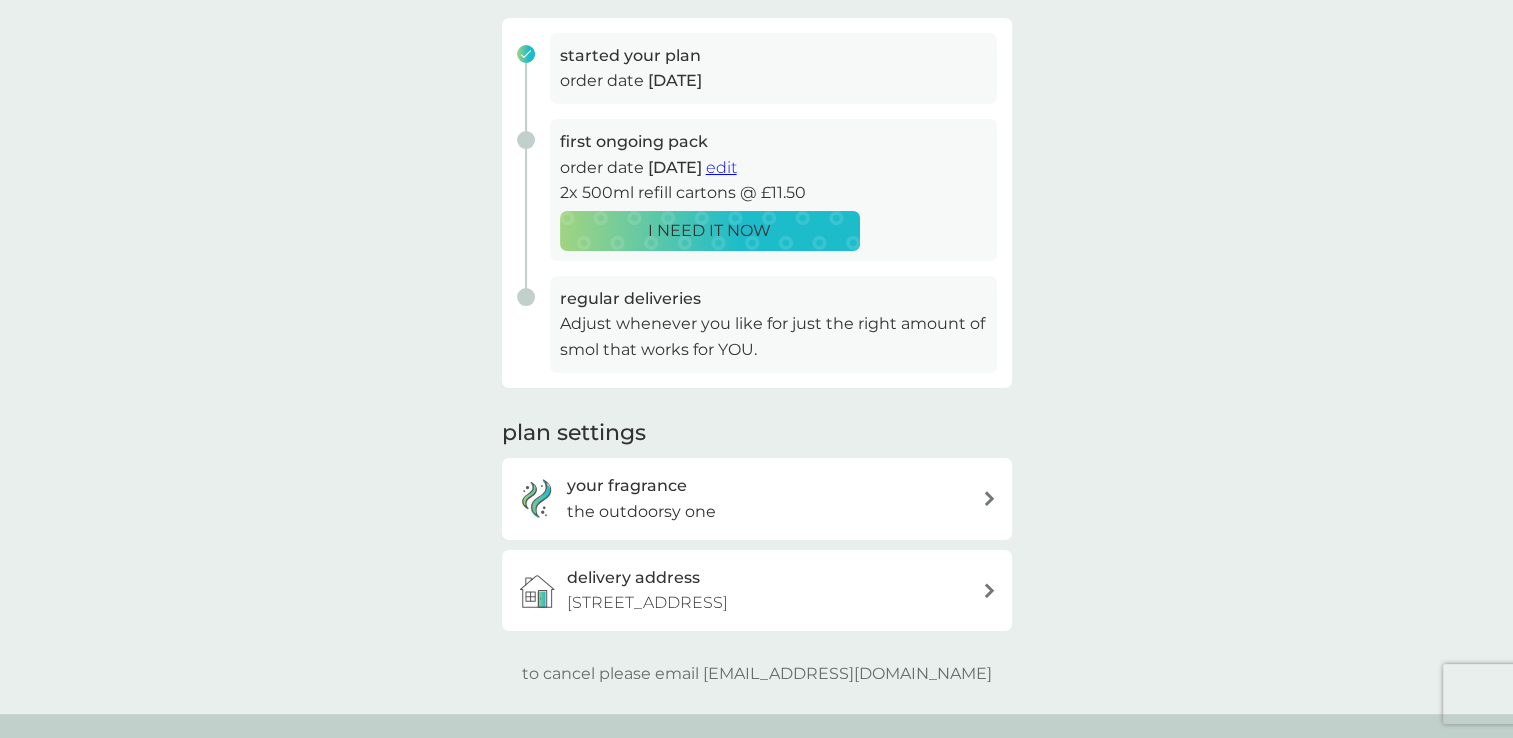 click on "your fragrance the outdoorsy one" at bounding box center (757, 498) 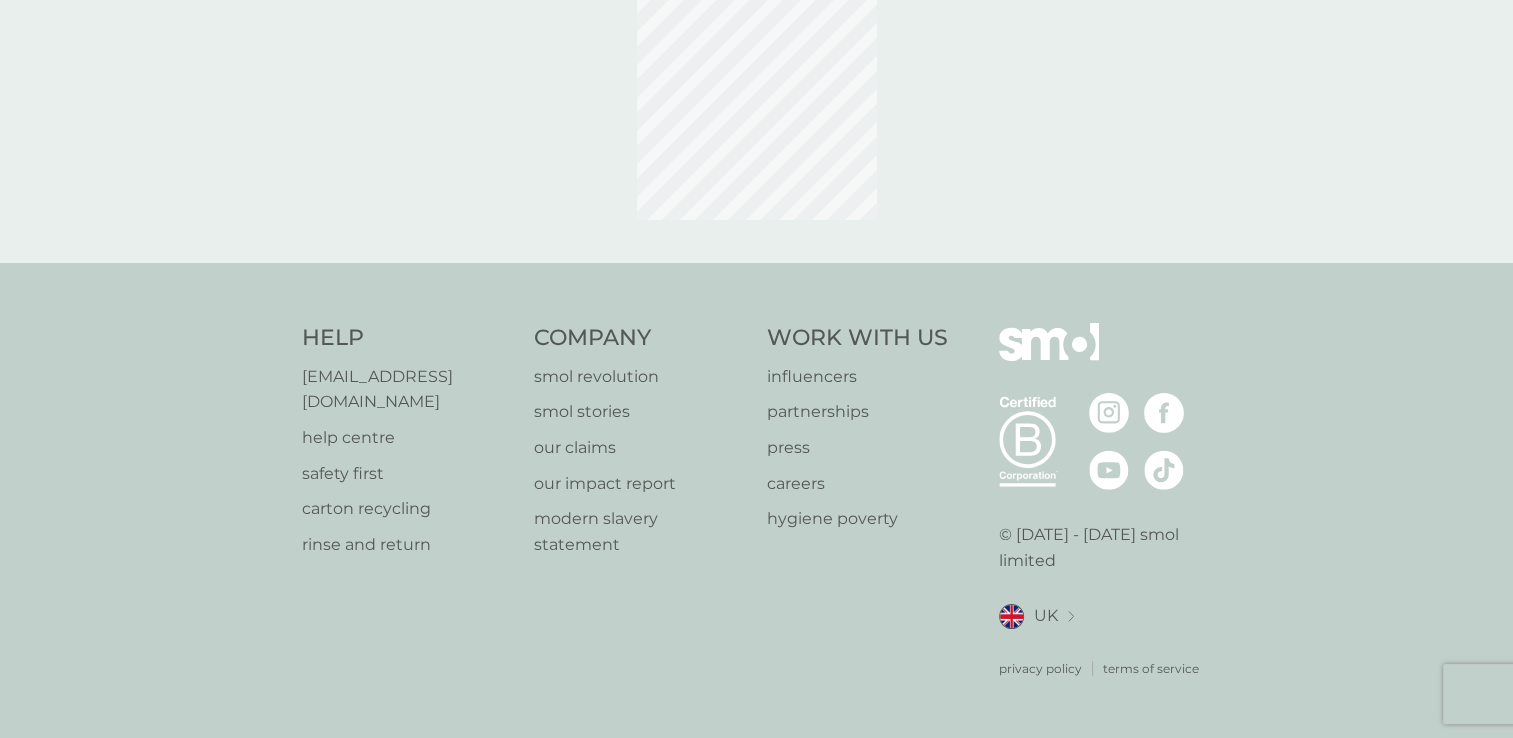 scroll, scrollTop: 0, scrollLeft: 0, axis: both 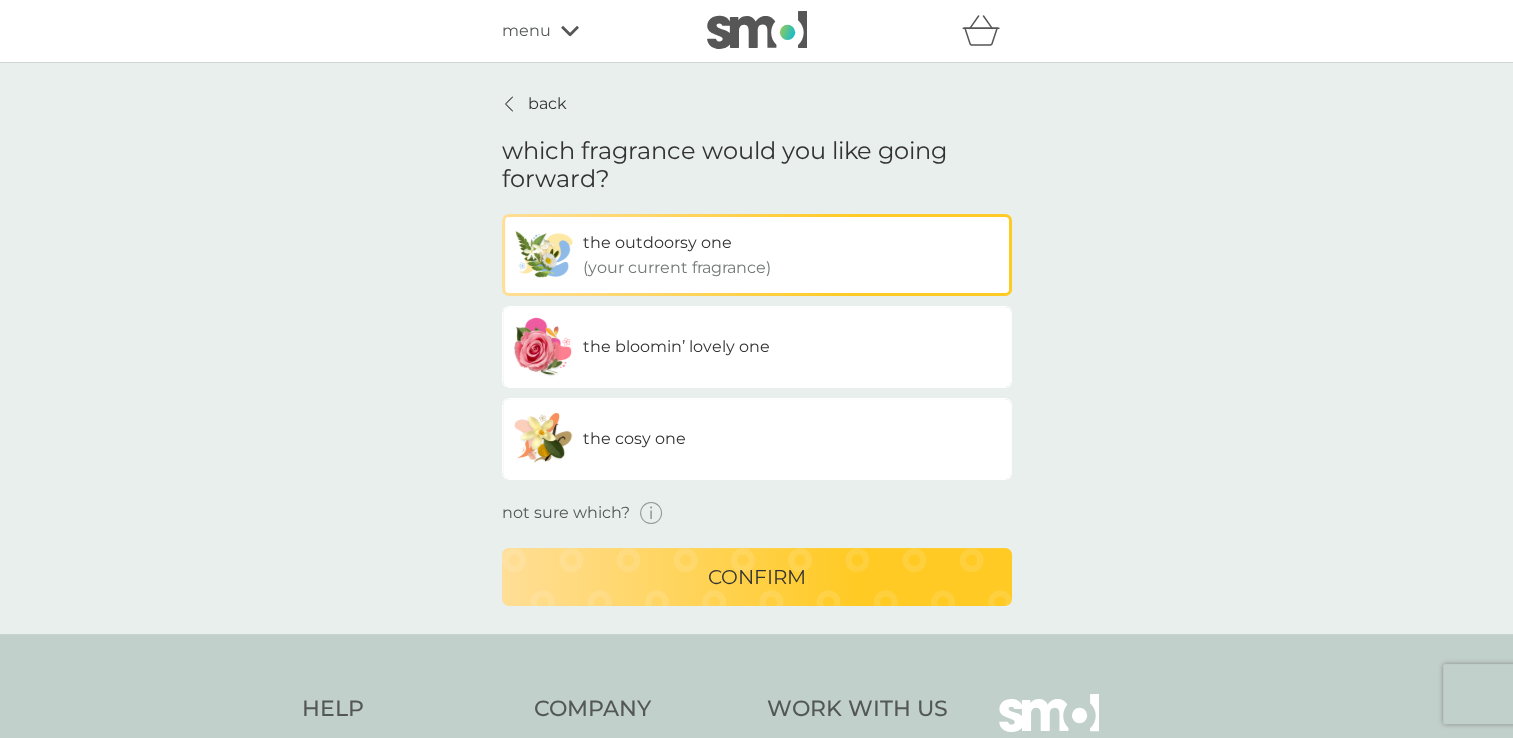 click on "back" at bounding box center (547, 104) 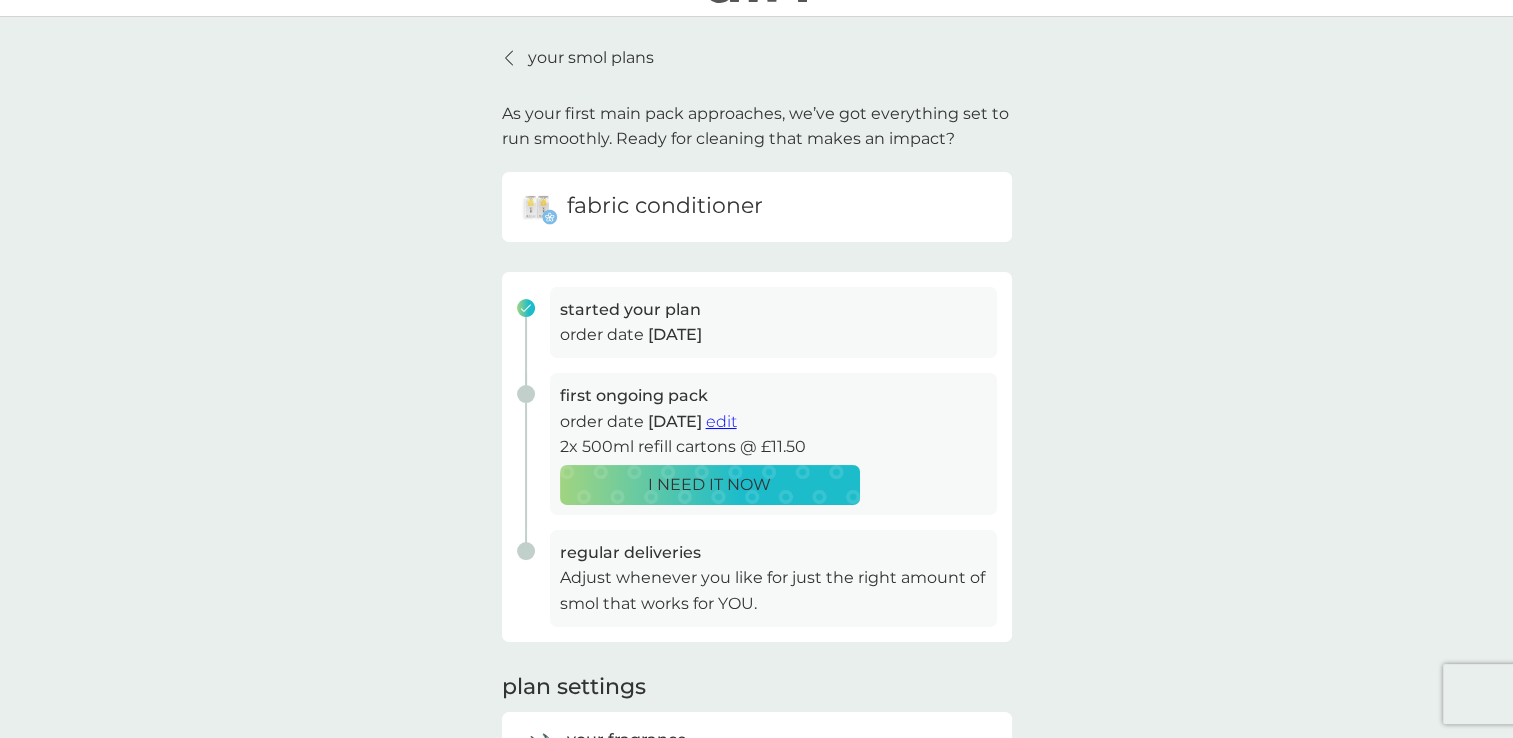 scroll, scrollTop: 0, scrollLeft: 0, axis: both 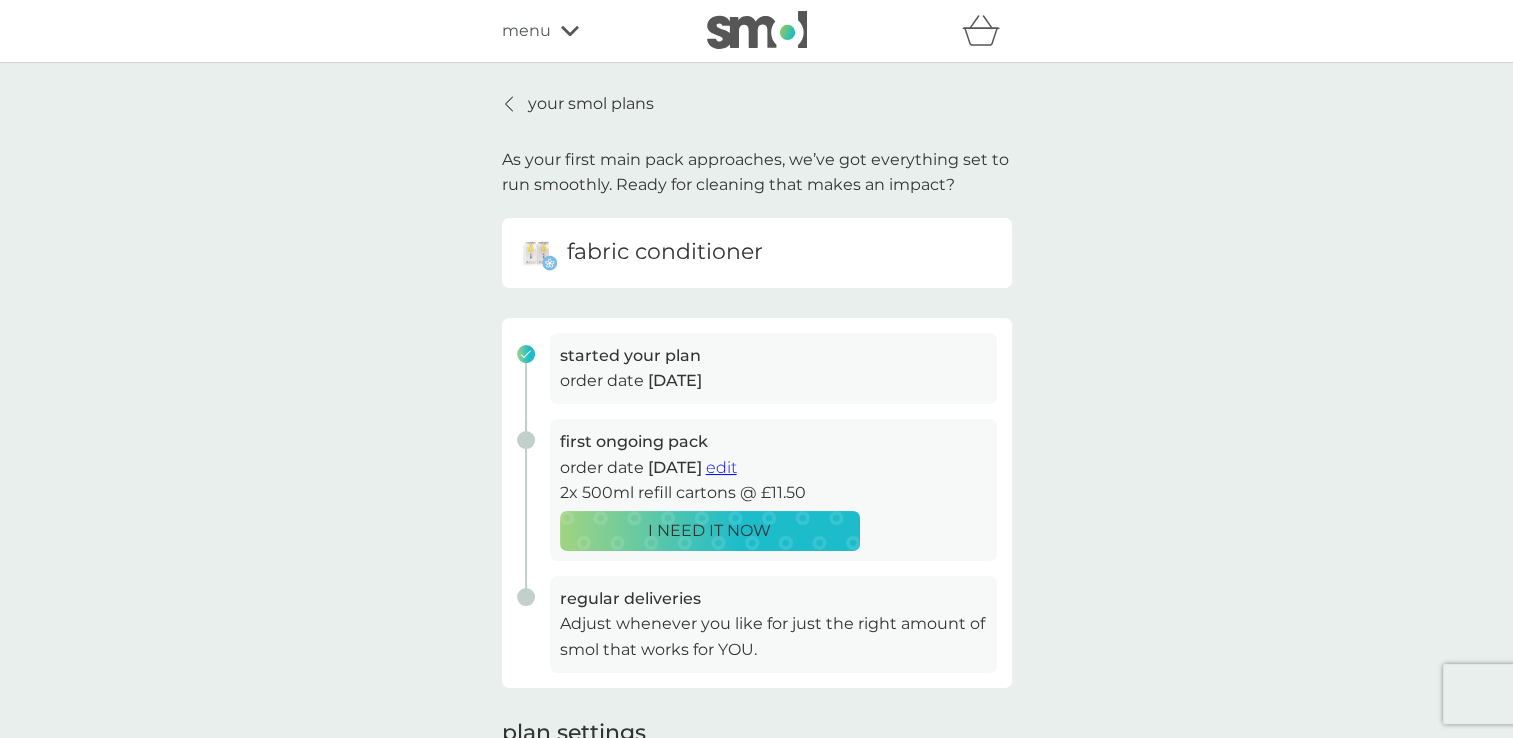 click on "edit" at bounding box center [721, 467] 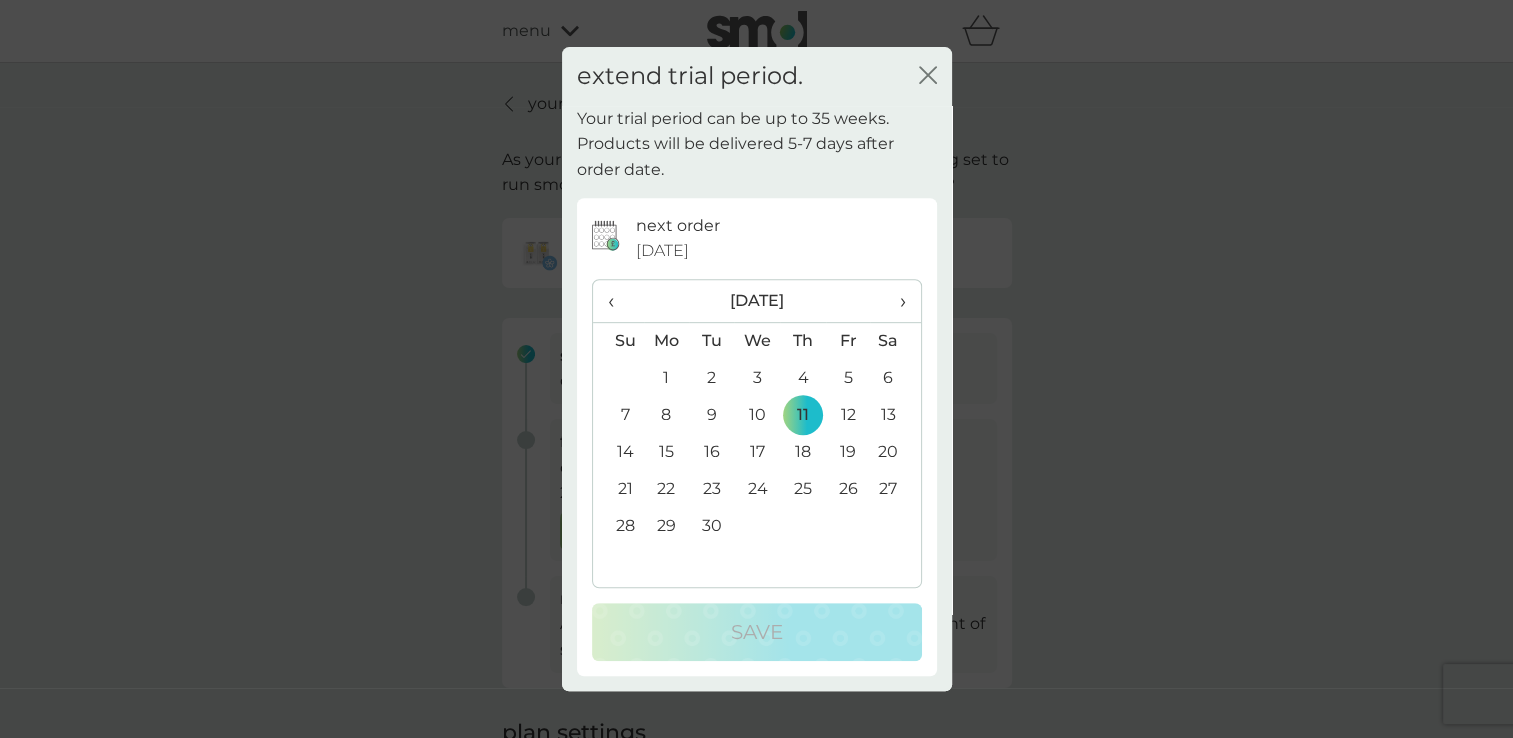 click on "›" at bounding box center (895, 301) 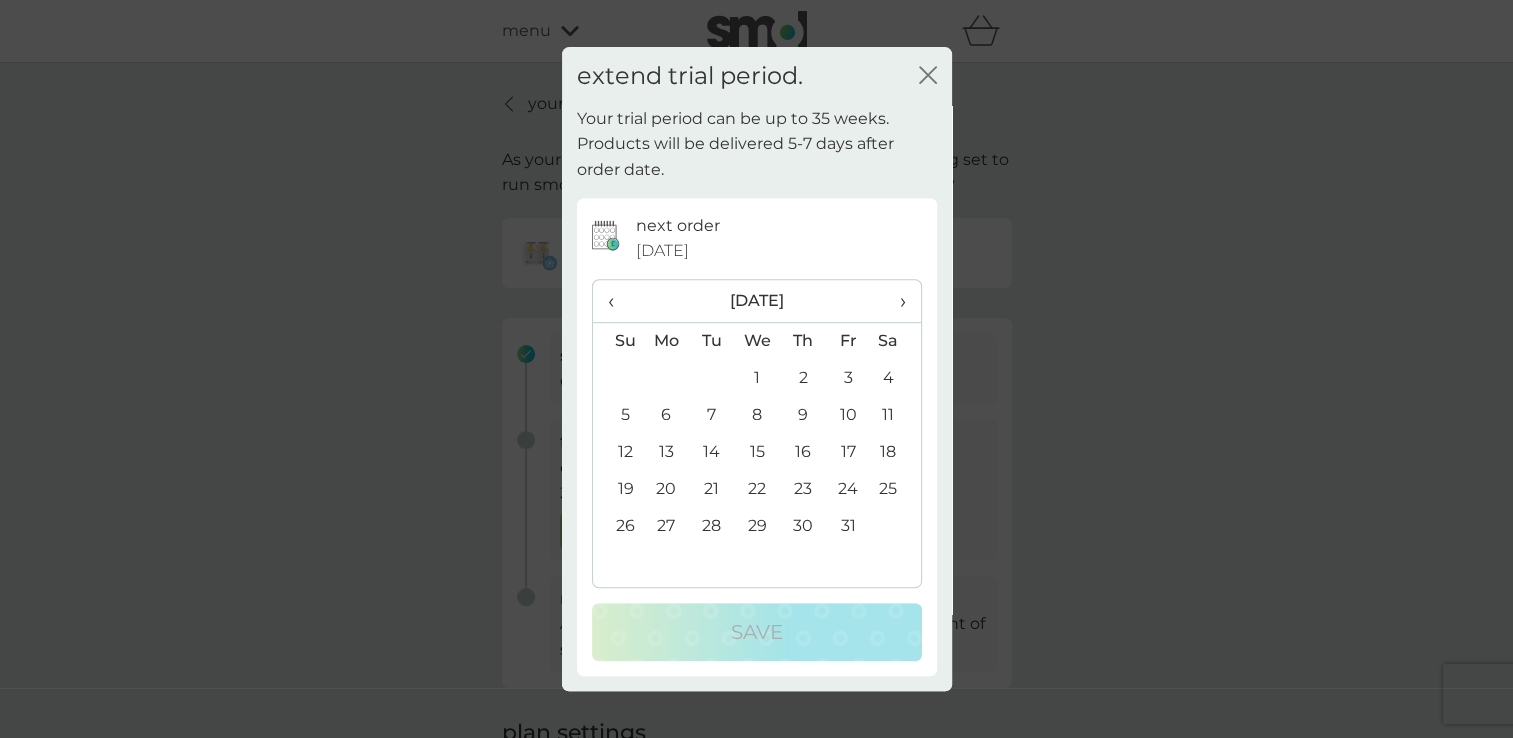 click on "›" at bounding box center (895, 301) 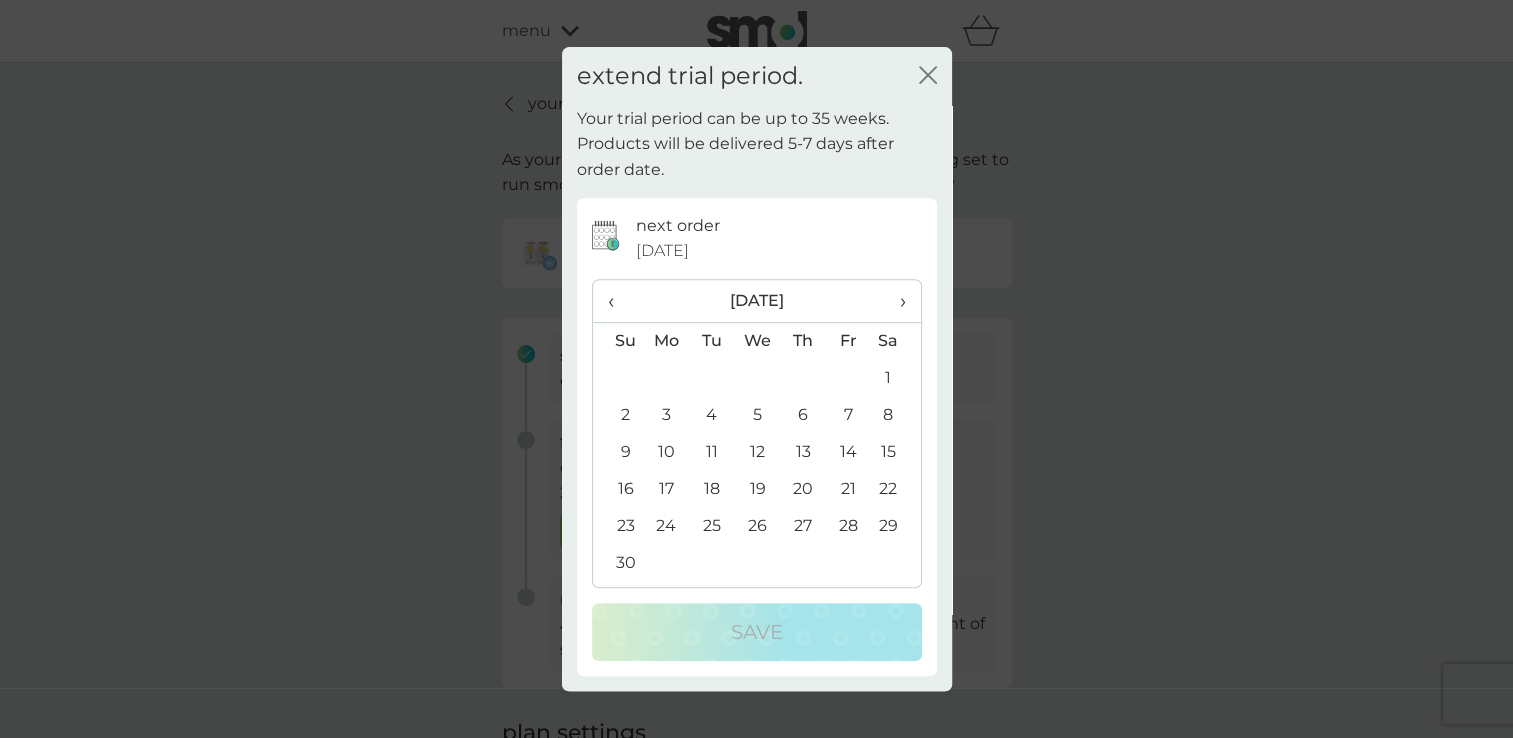 click on "›" at bounding box center (895, 301) 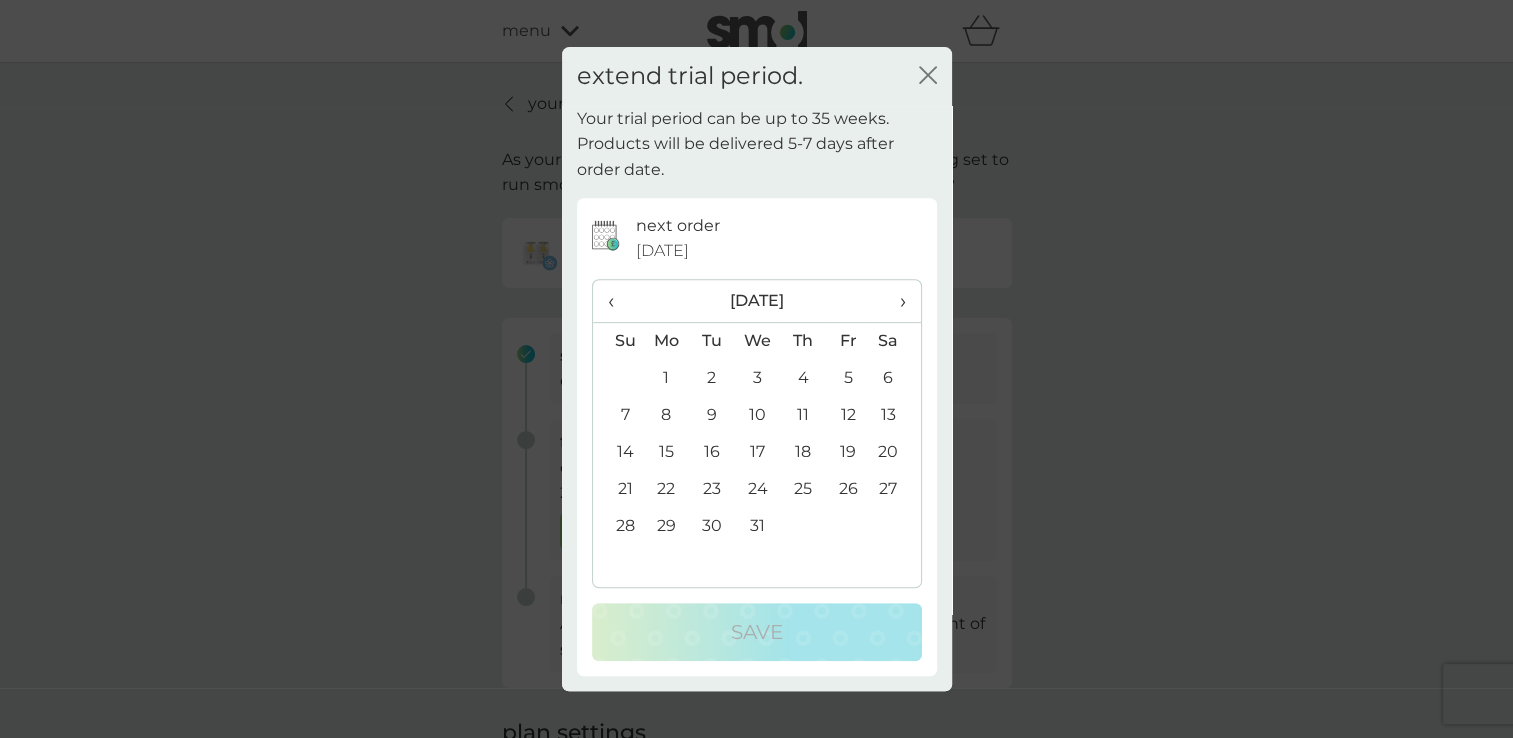 click on "31" at bounding box center [757, 526] 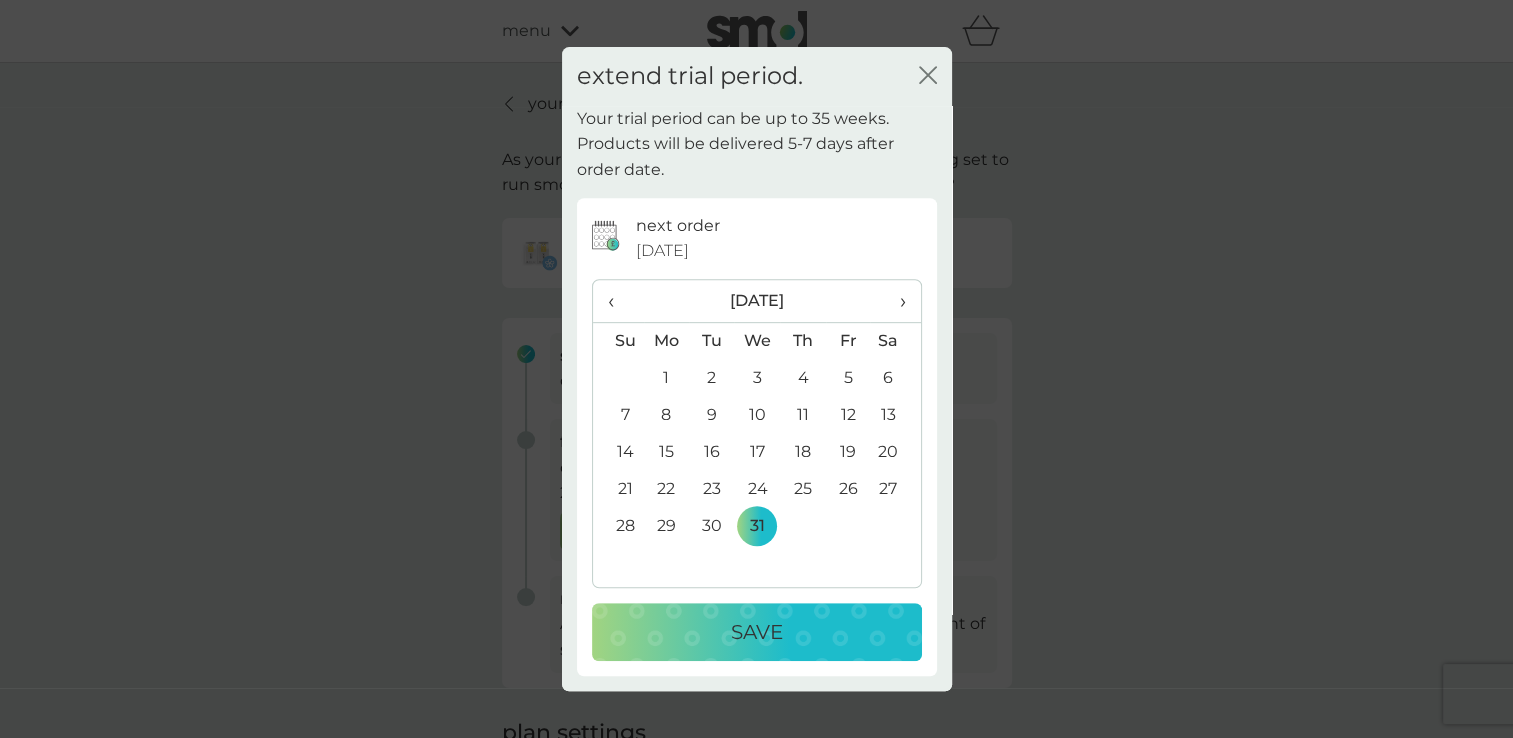 click on "Save" at bounding box center (757, 632) 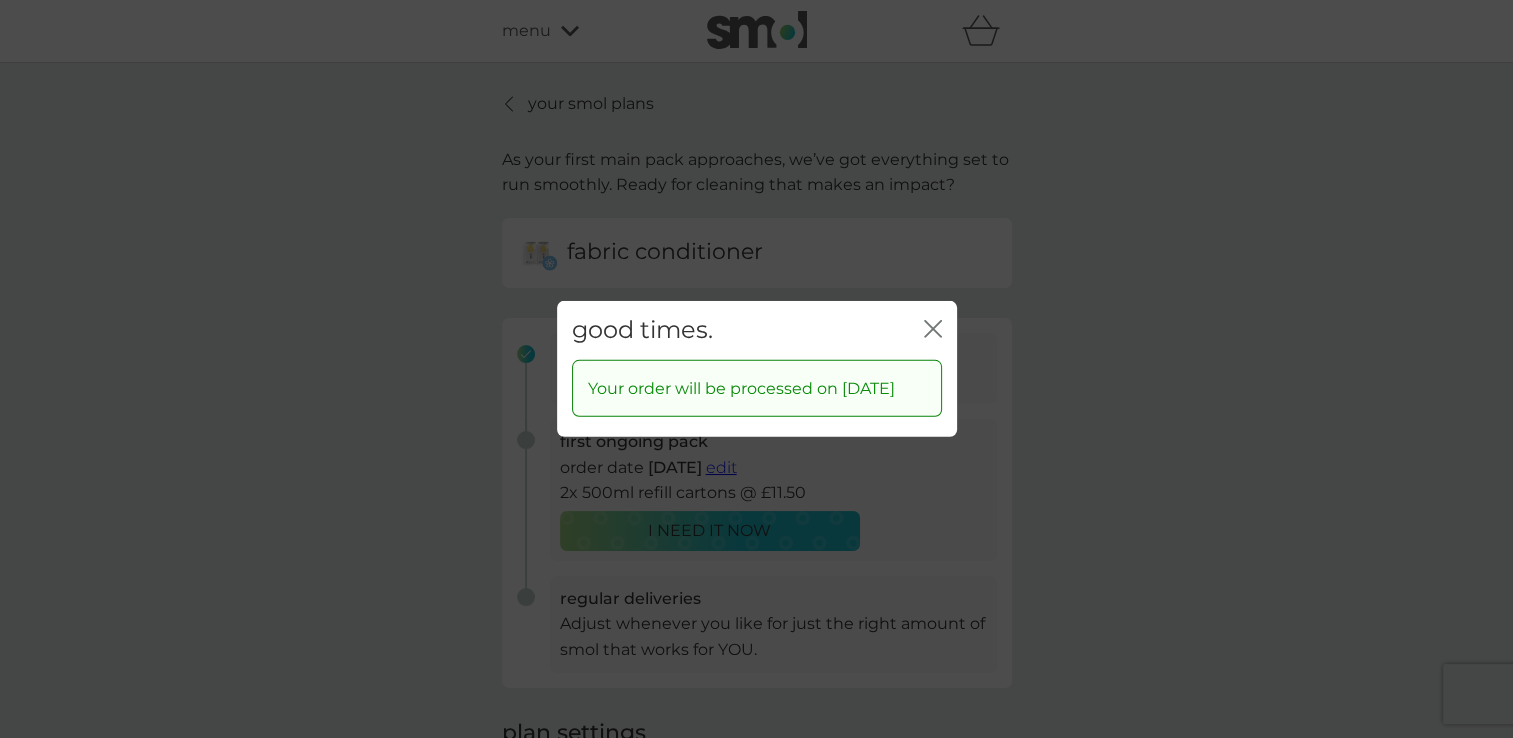 click 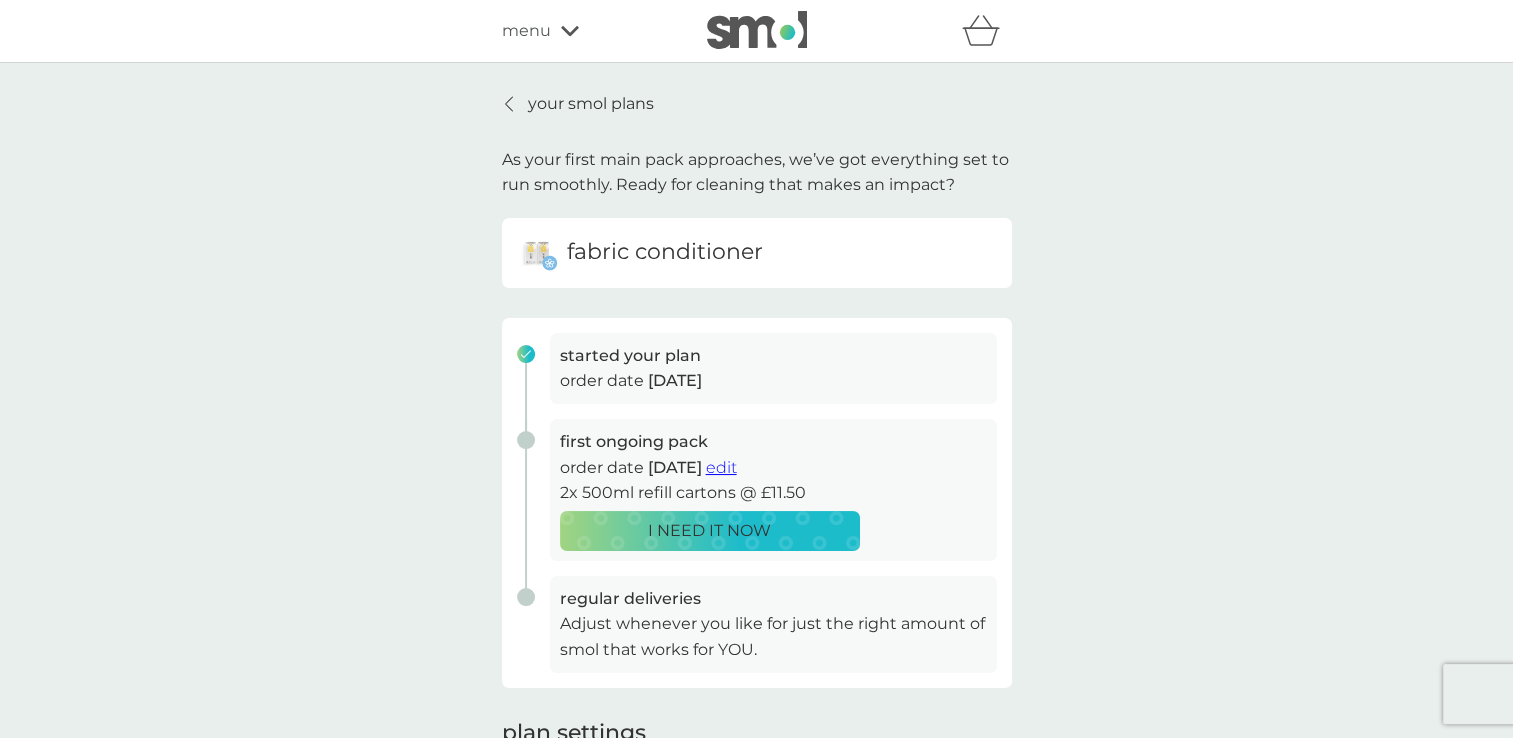 click 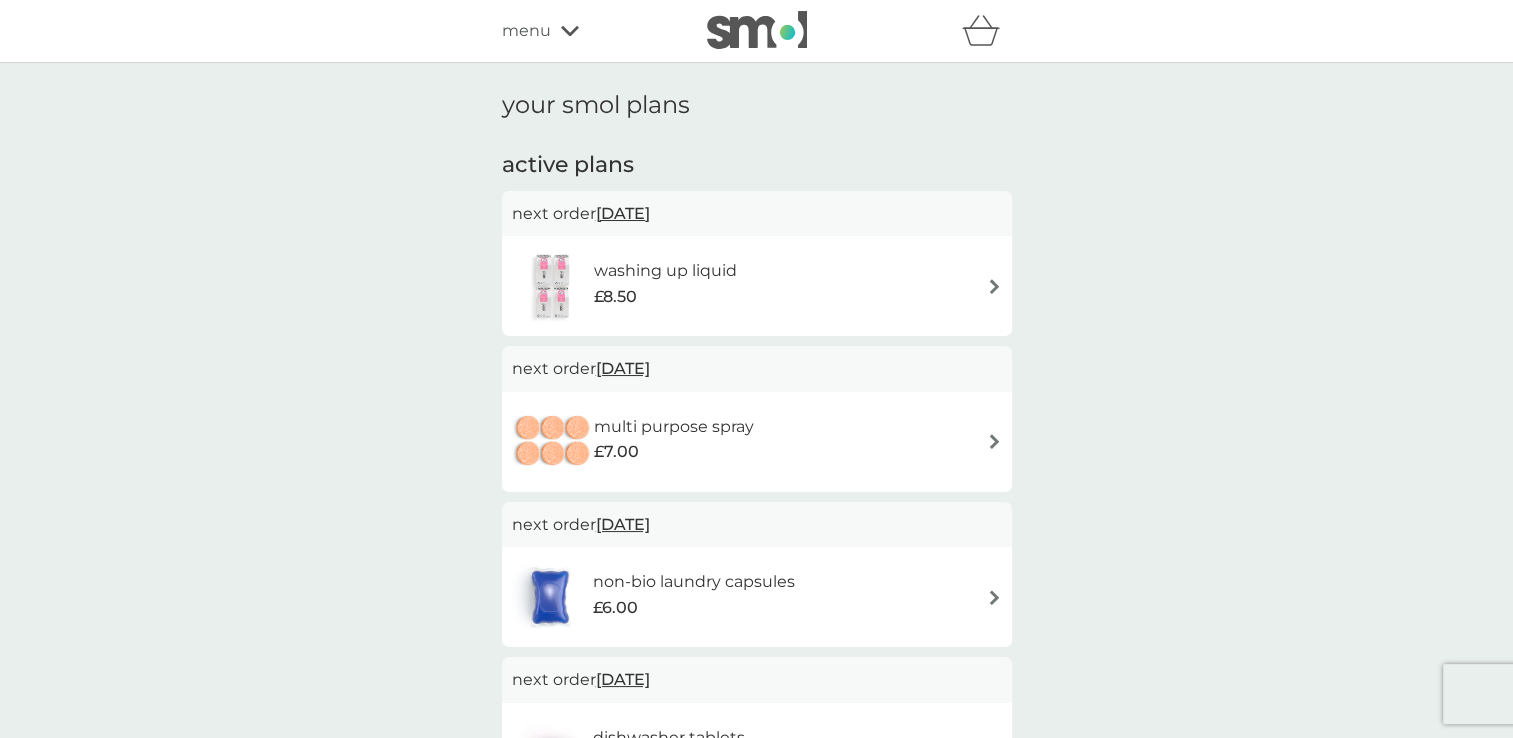 click at bounding box center [994, 286] 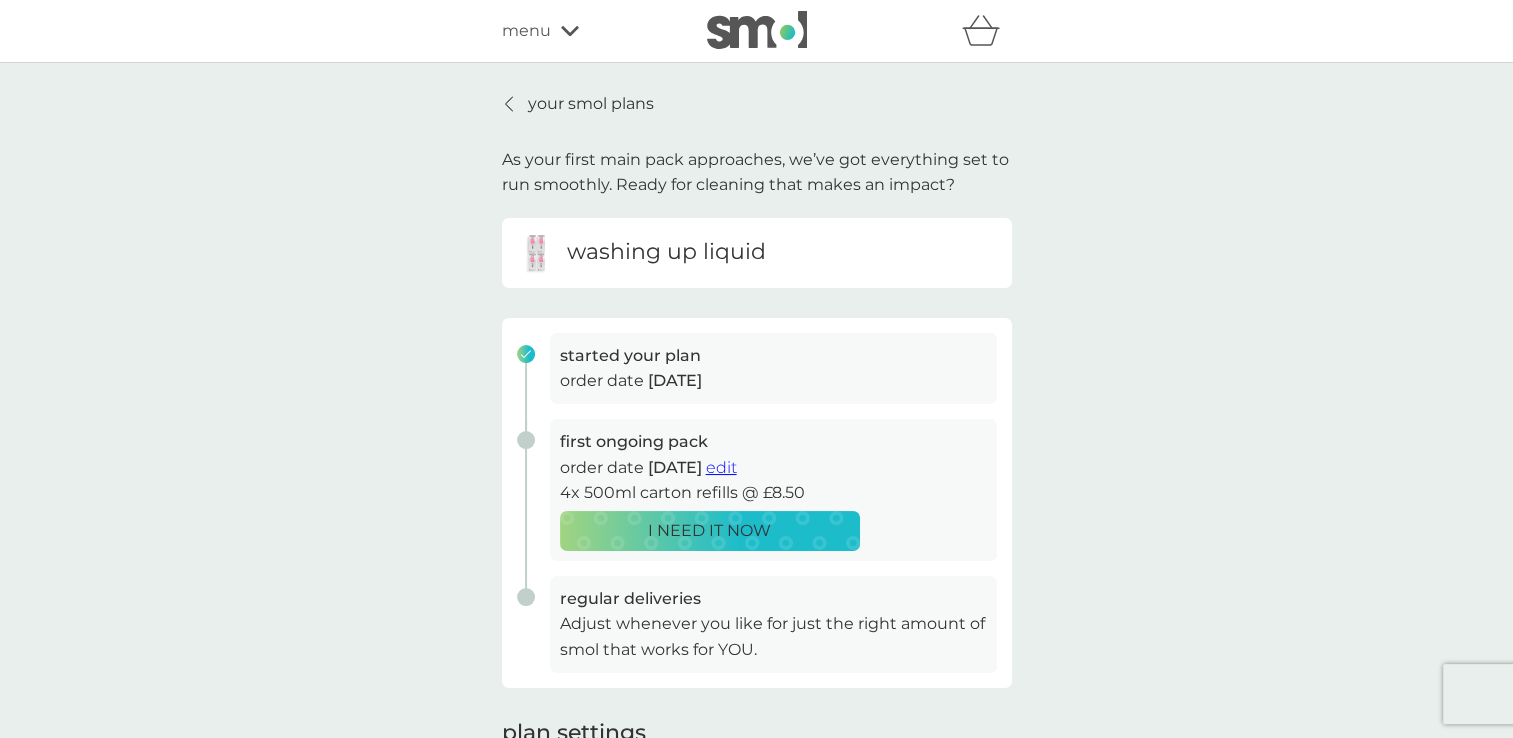 click on "edit" at bounding box center [721, 467] 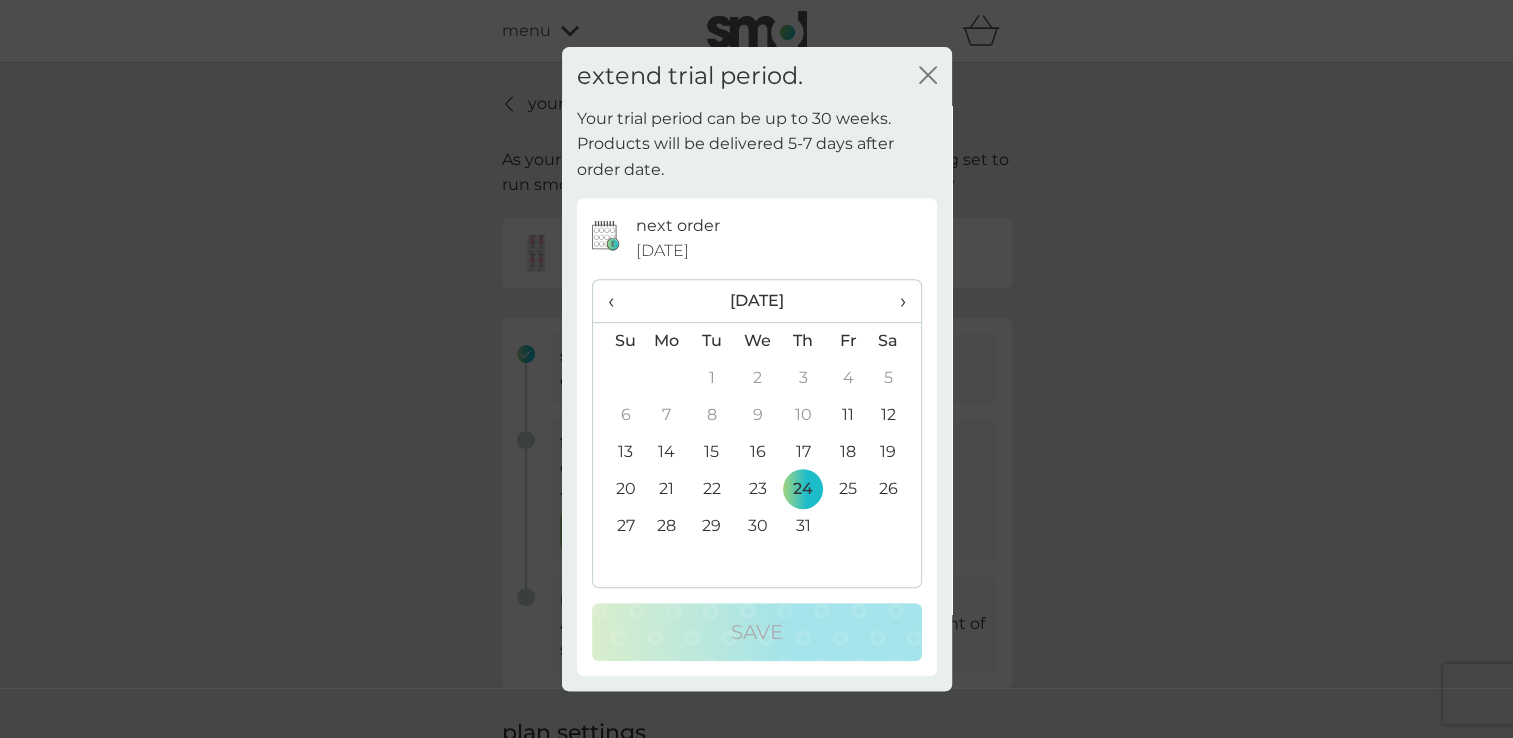 click on "›" at bounding box center (895, 301) 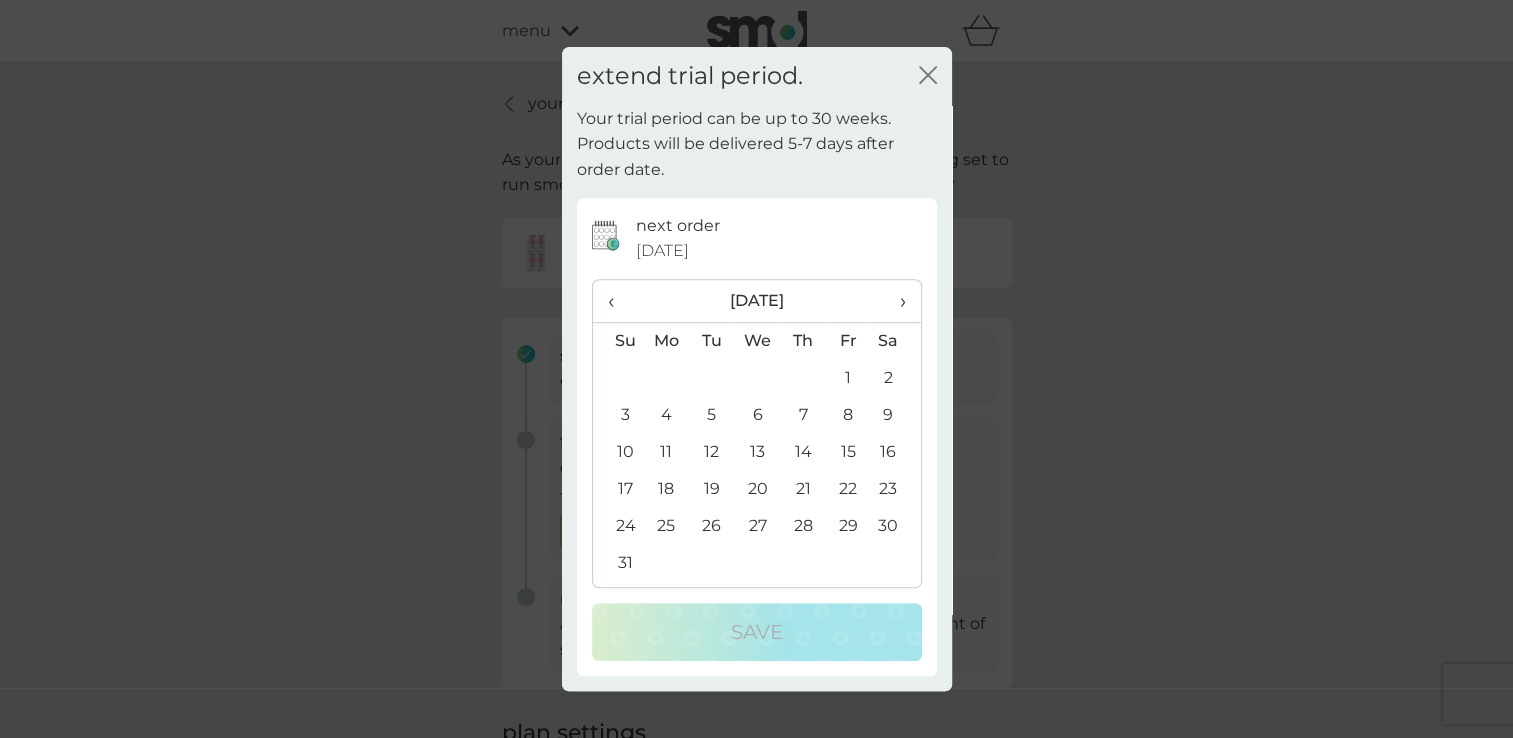 click on "›" at bounding box center (895, 301) 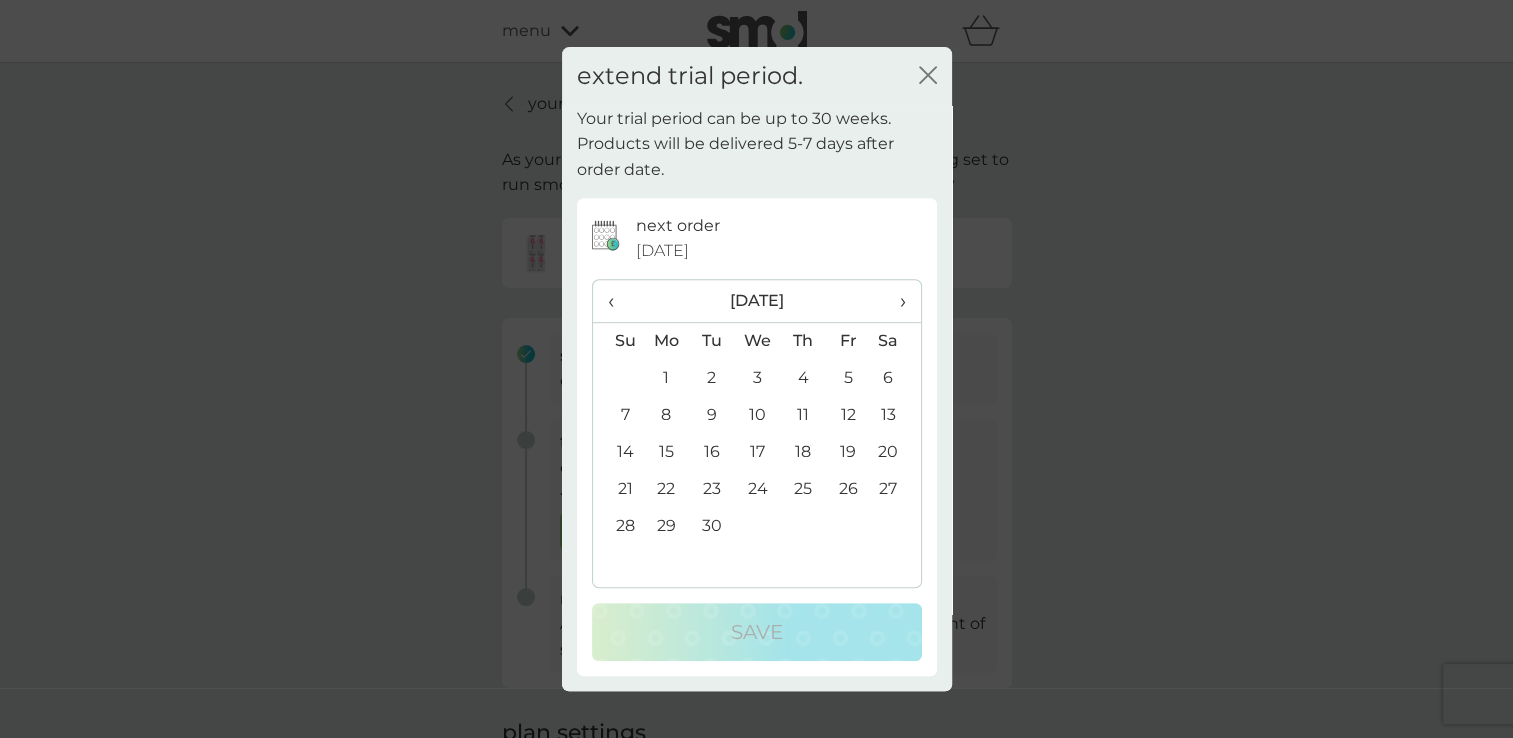 click on "›" at bounding box center (895, 301) 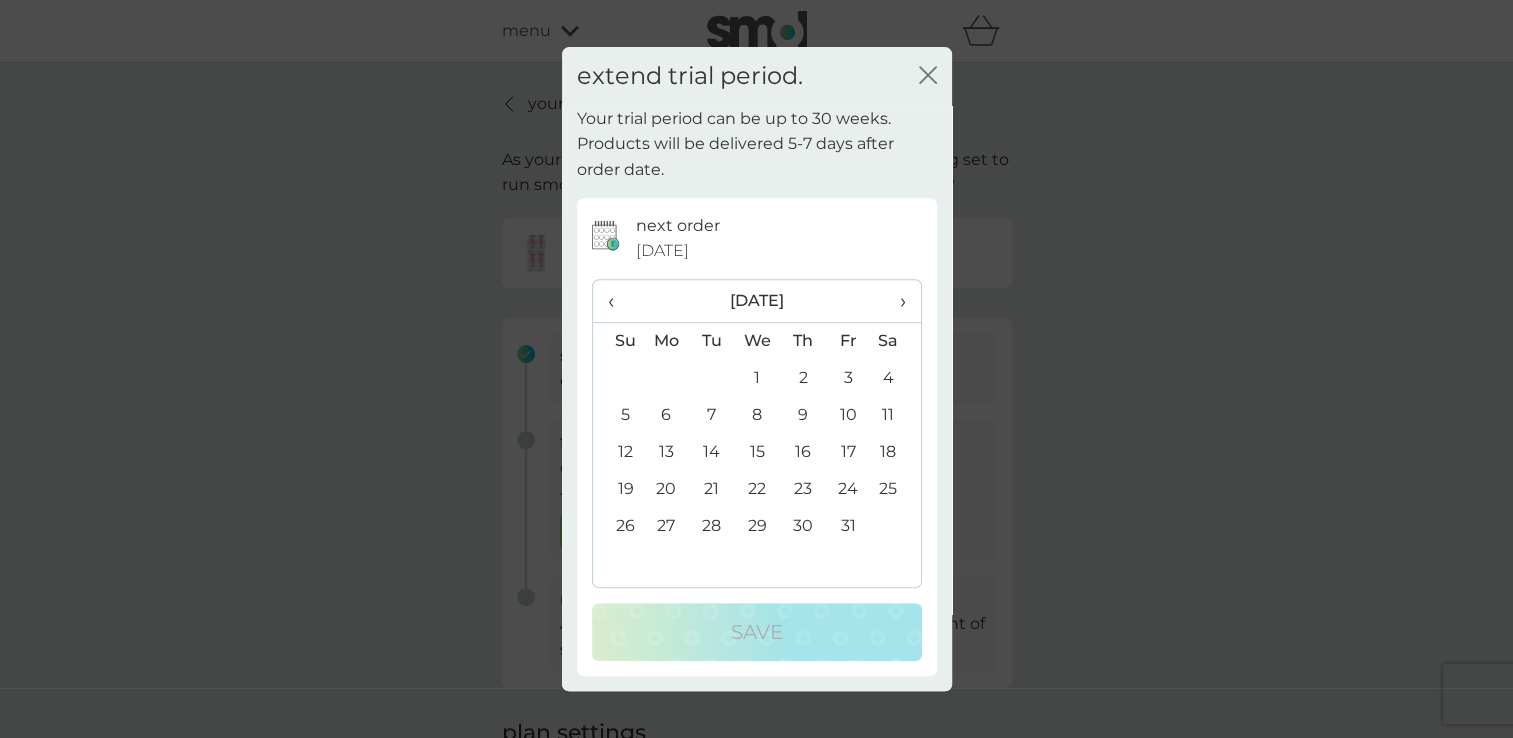 click on "›" at bounding box center (895, 301) 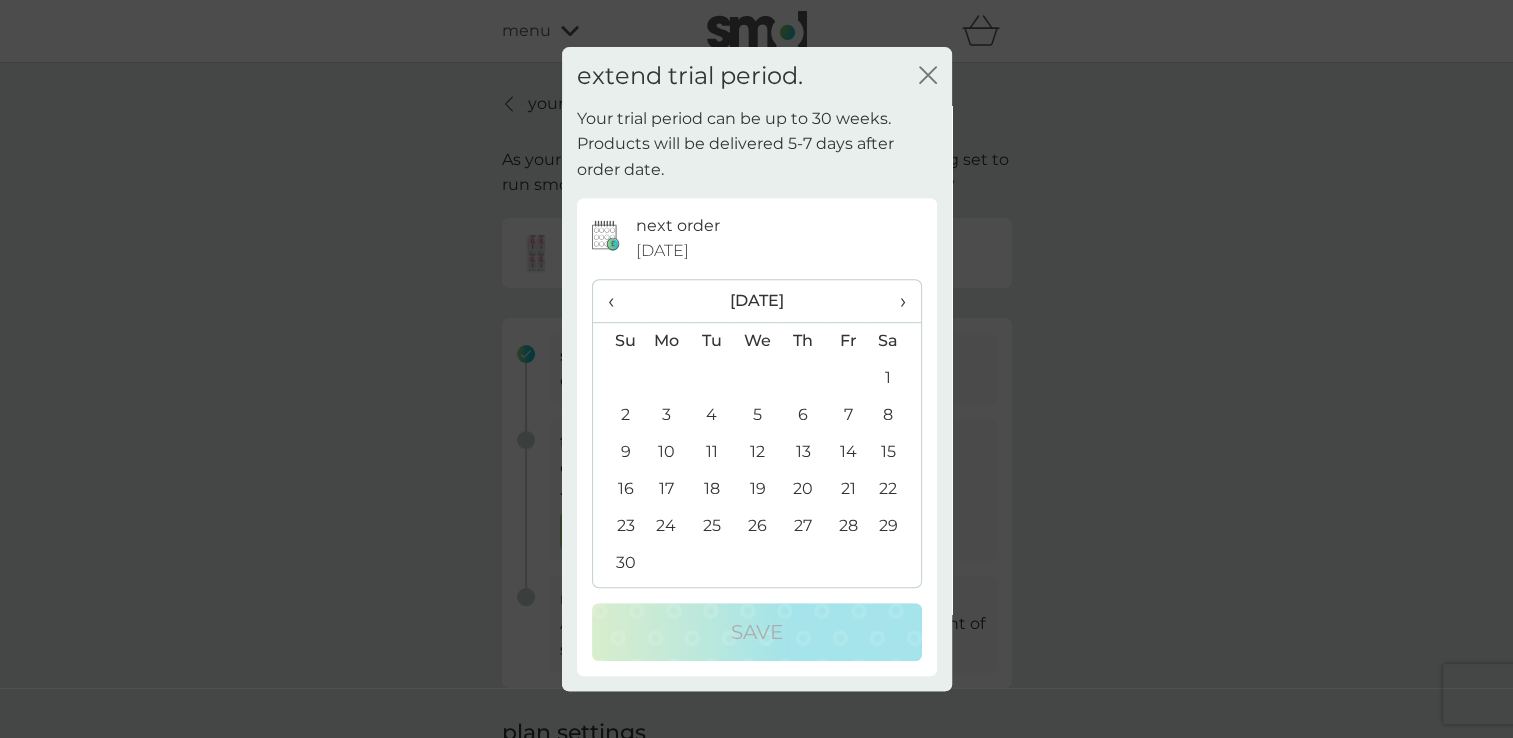 click on "›" at bounding box center [895, 301] 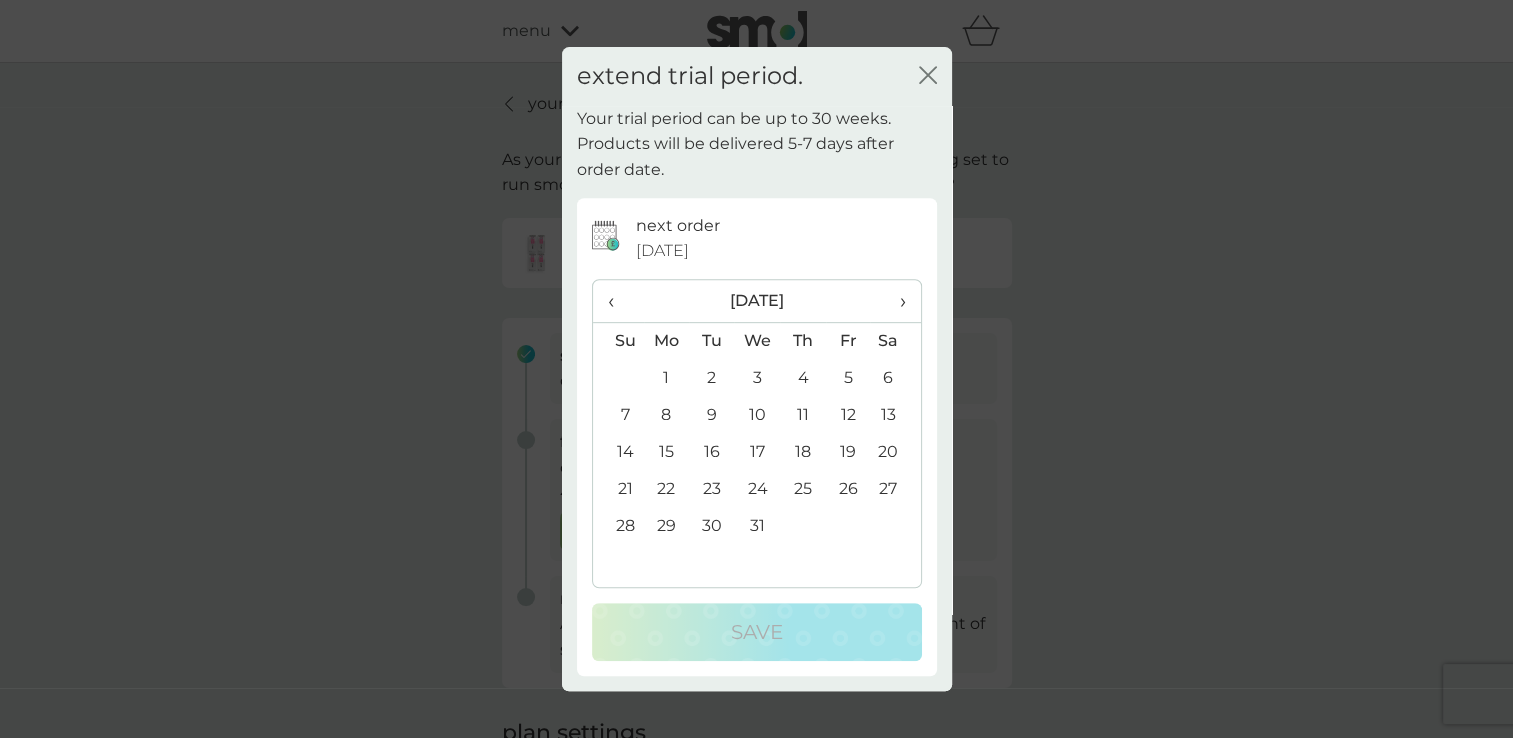 click on "31" at bounding box center (757, 526) 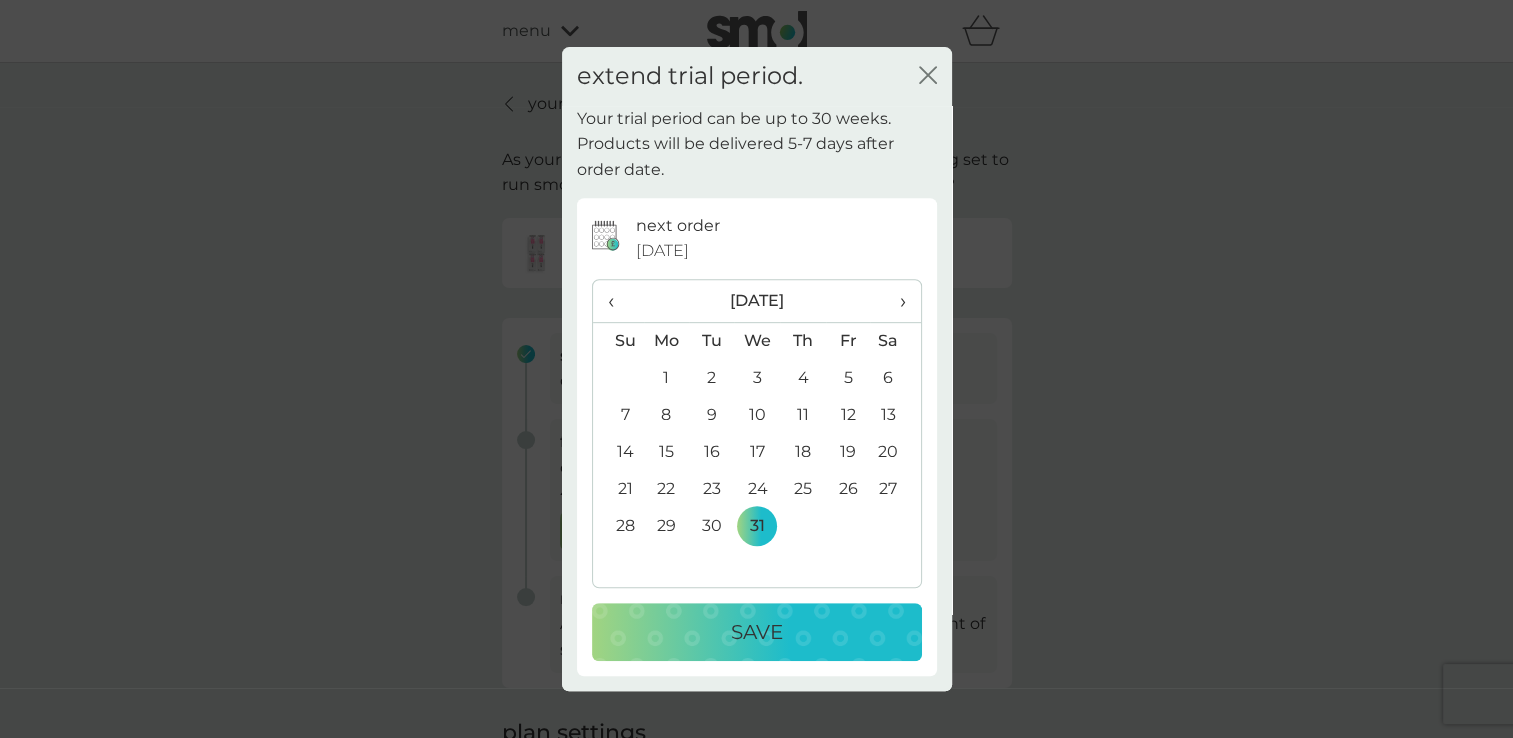 click on "Save" at bounding box center (757, 632) 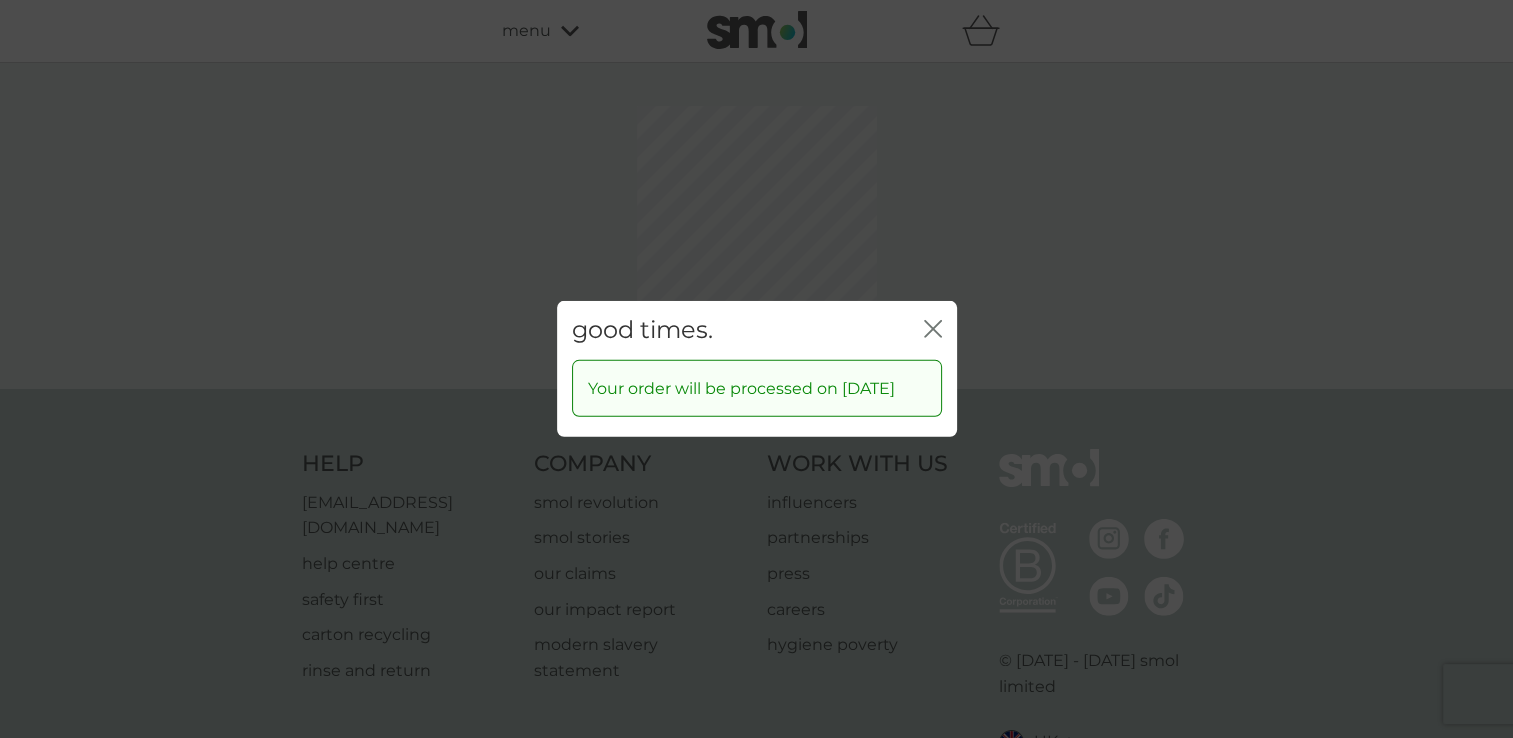 click on "good times. close Your order will be processed on 31 Dec 2025" at bounding box center [756, 369] 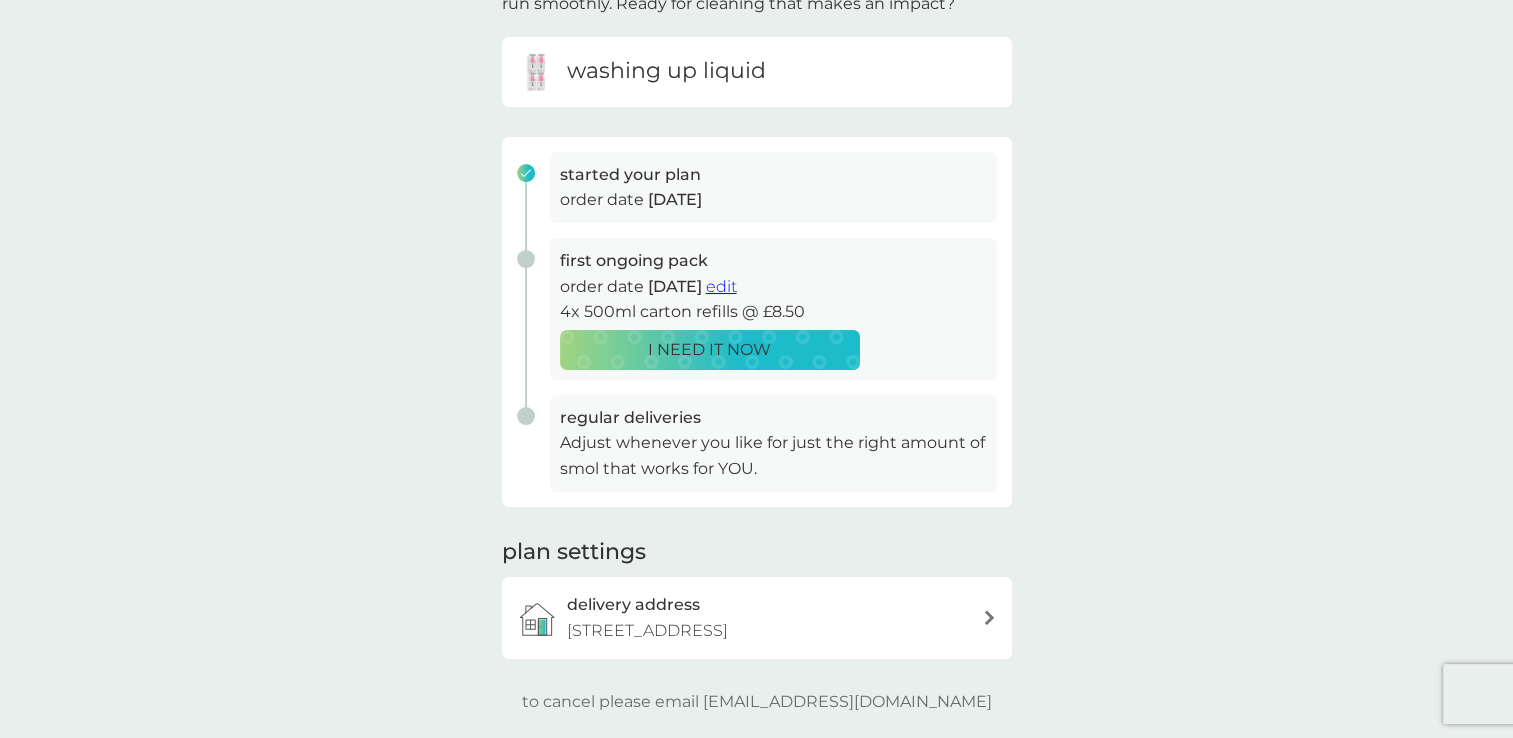 scroll, scrollTop: 0, scrollLeft: 0, axis: both 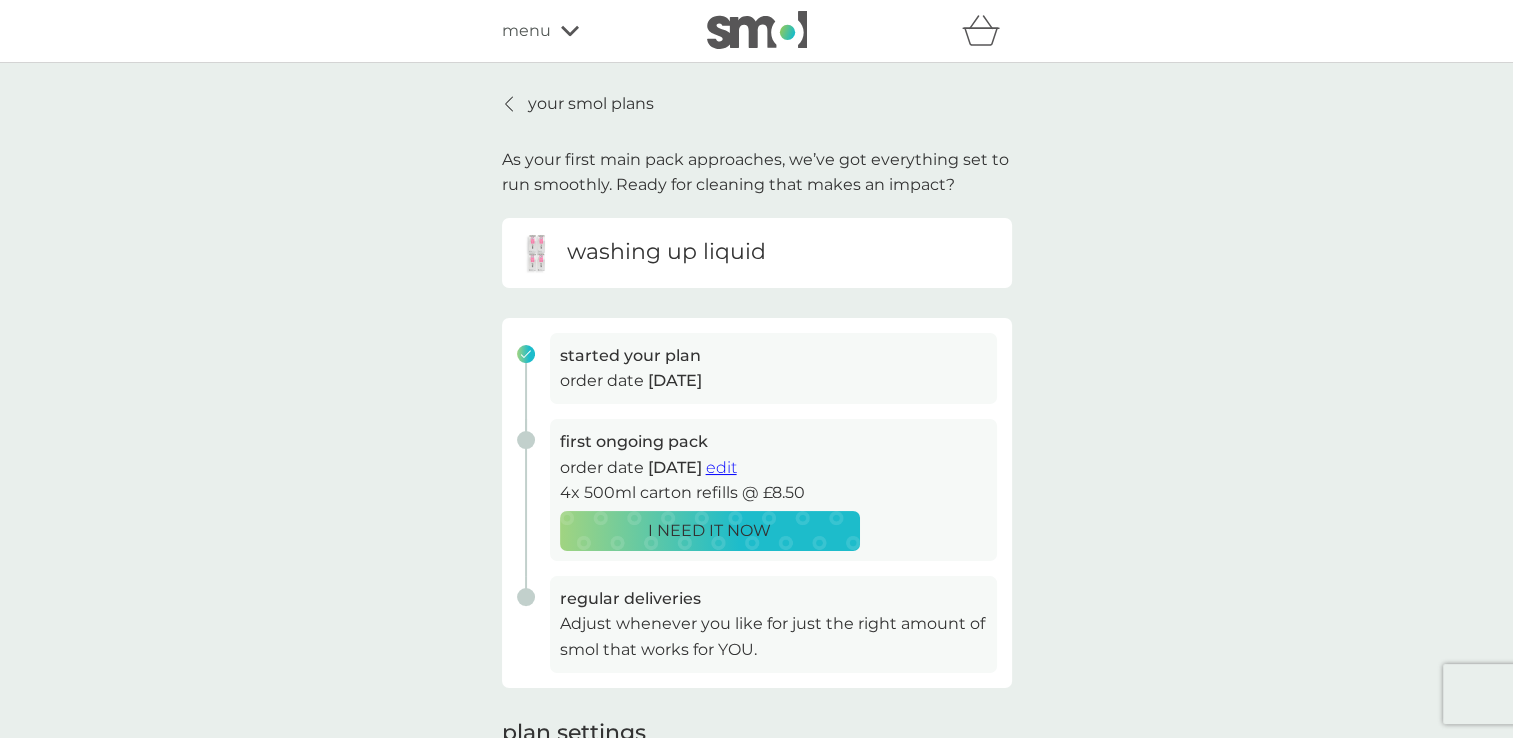 click 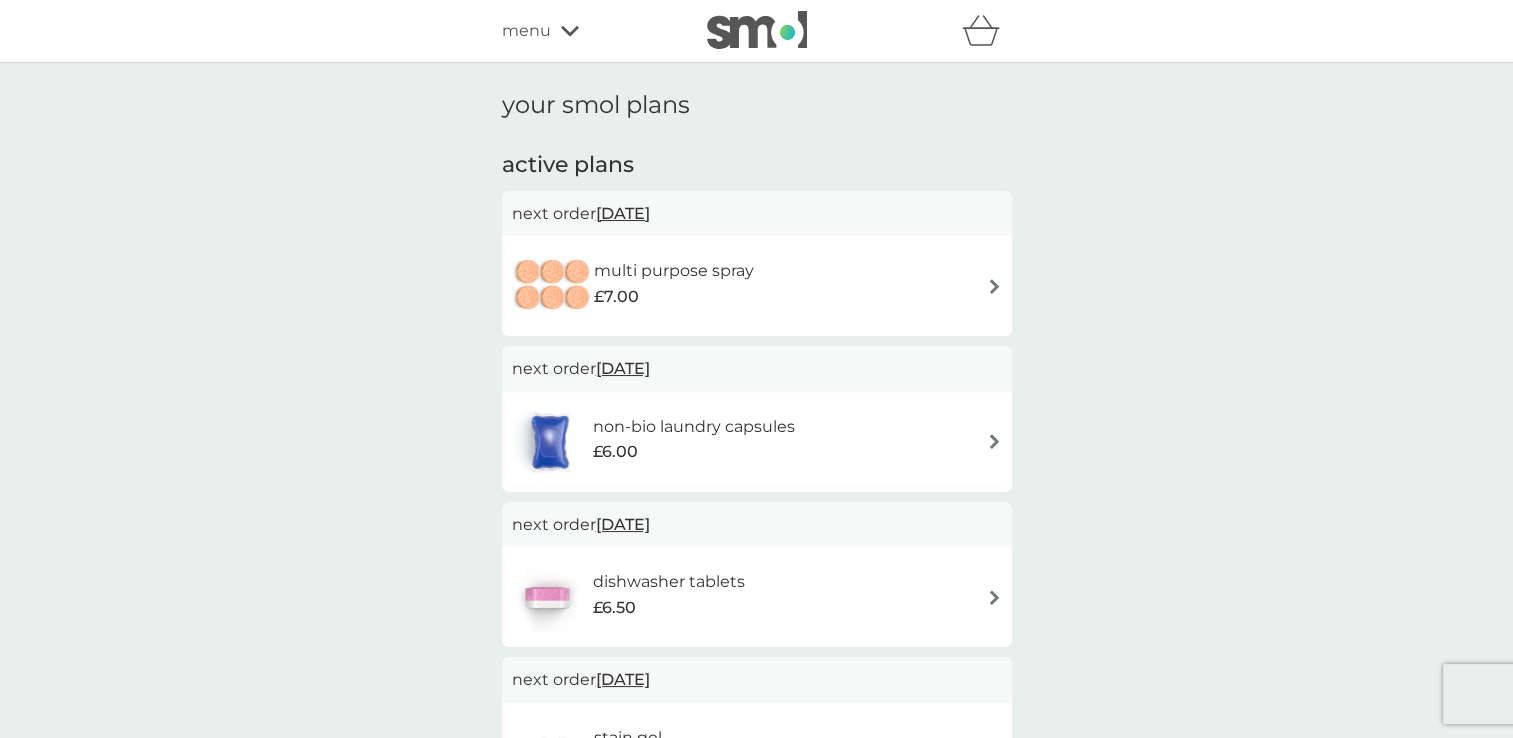 click at bounding box center [994, 441] 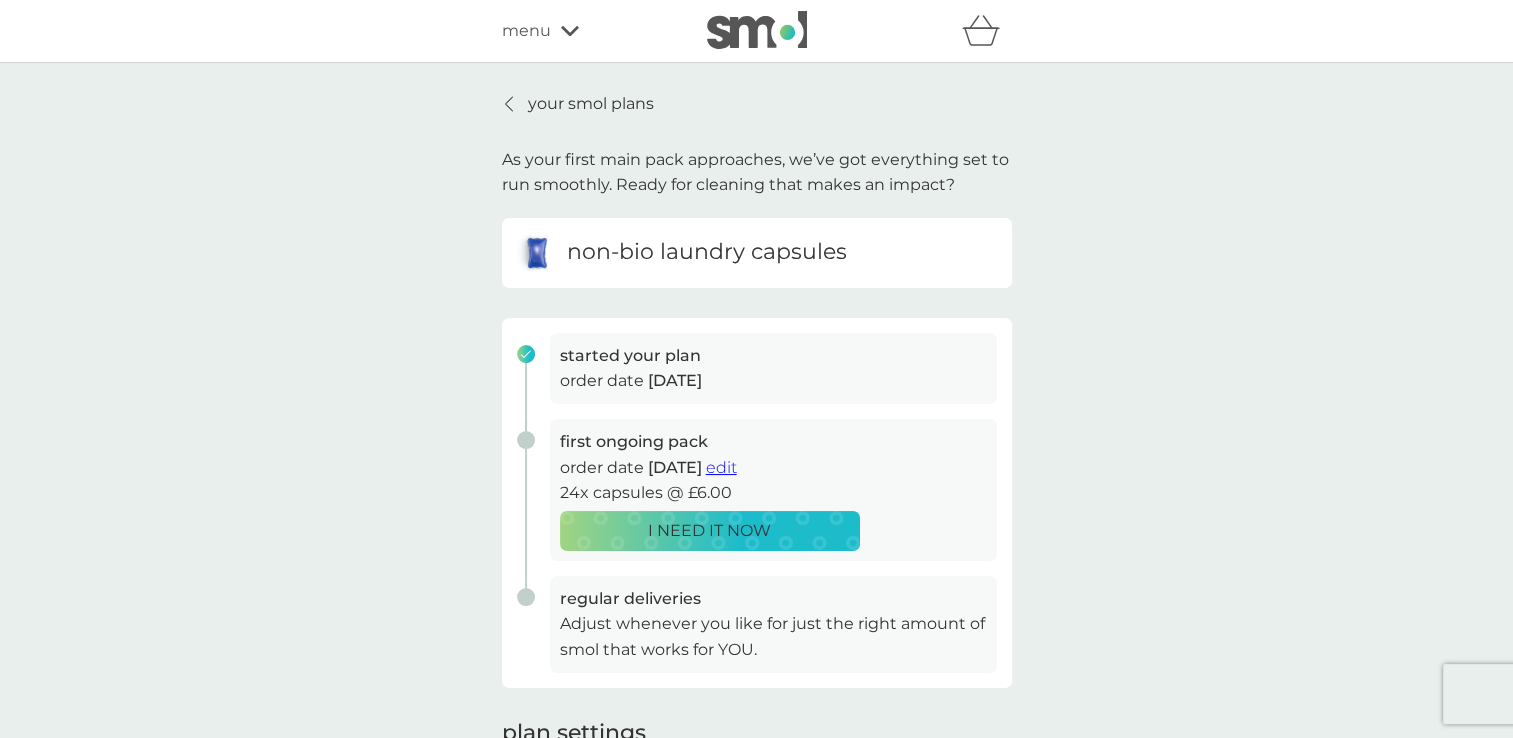 scroll, scrollTop: 100, scrollLeft: 0, axis: vertical 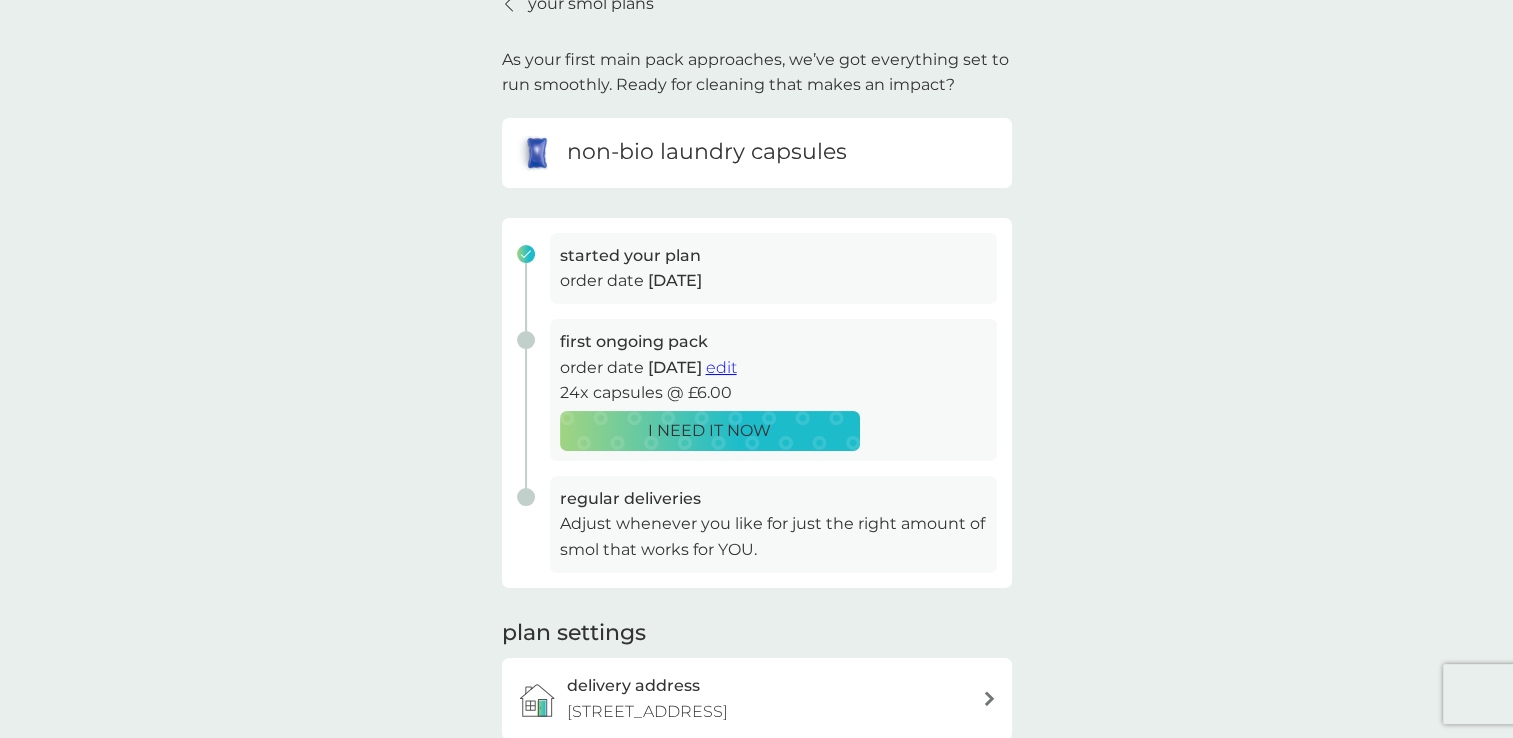 click on "edit" at bounding box center [721, 367] 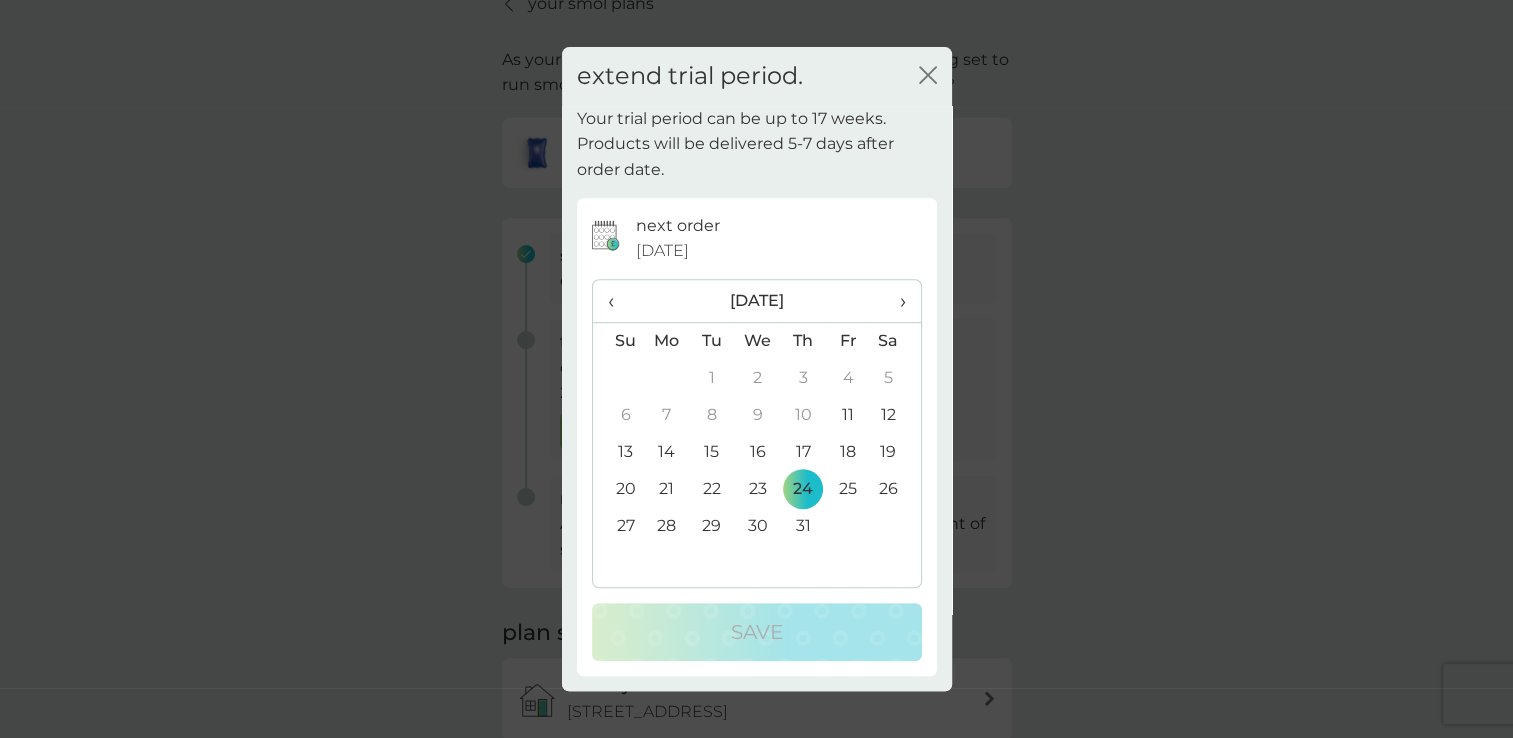 click on "›" at bounding box center (895, 301) 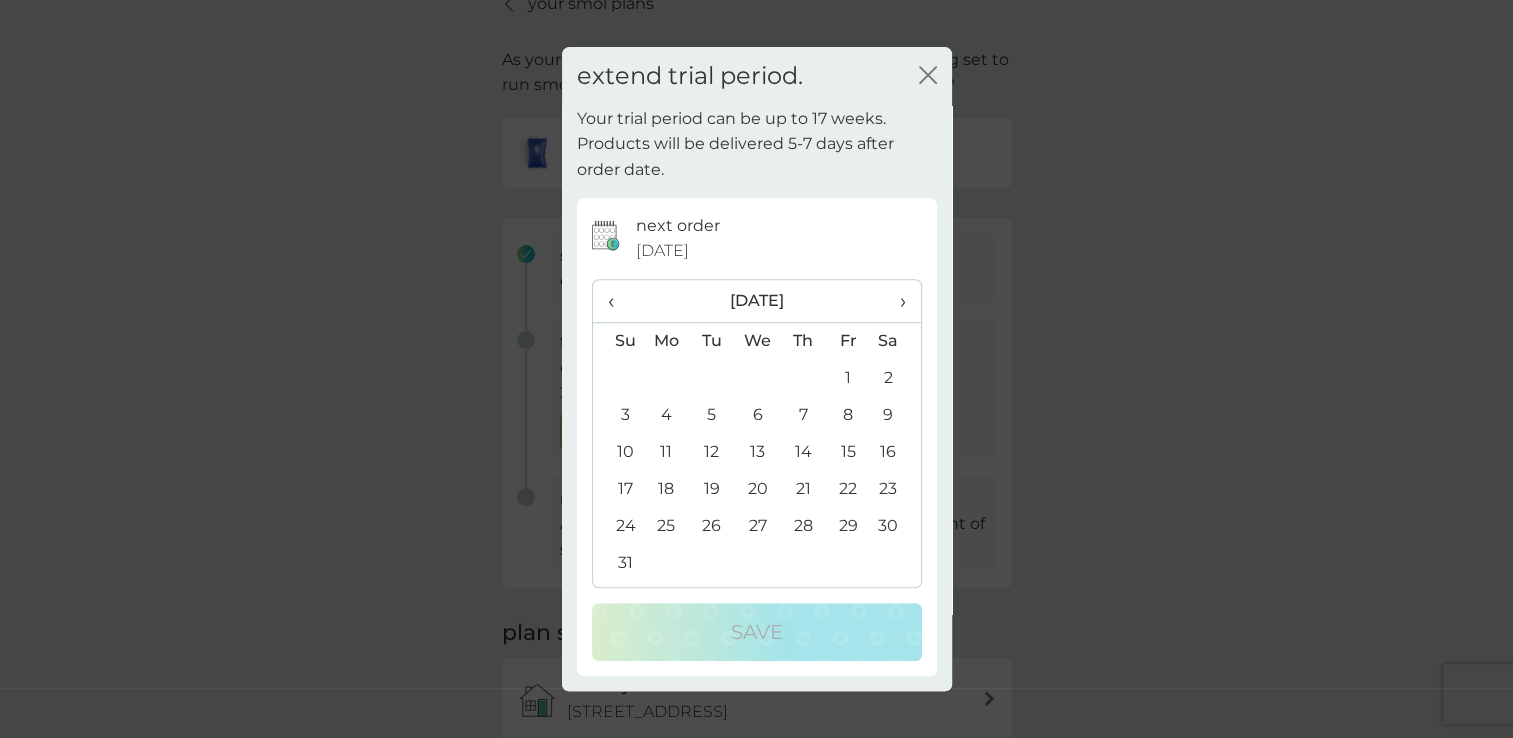 click on "›" at bounding box center [895, 301] 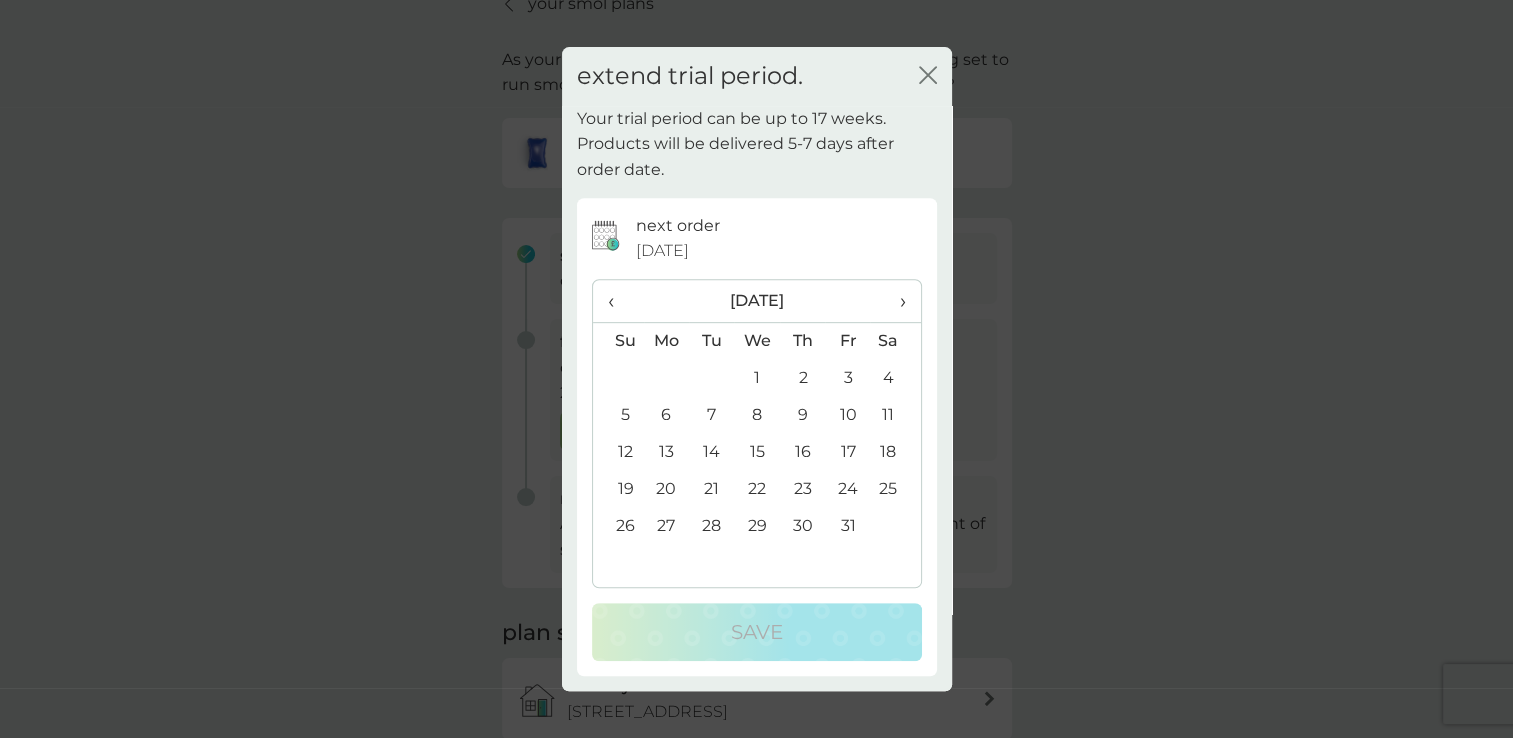 click on "›" at bounding box center [895, 301] 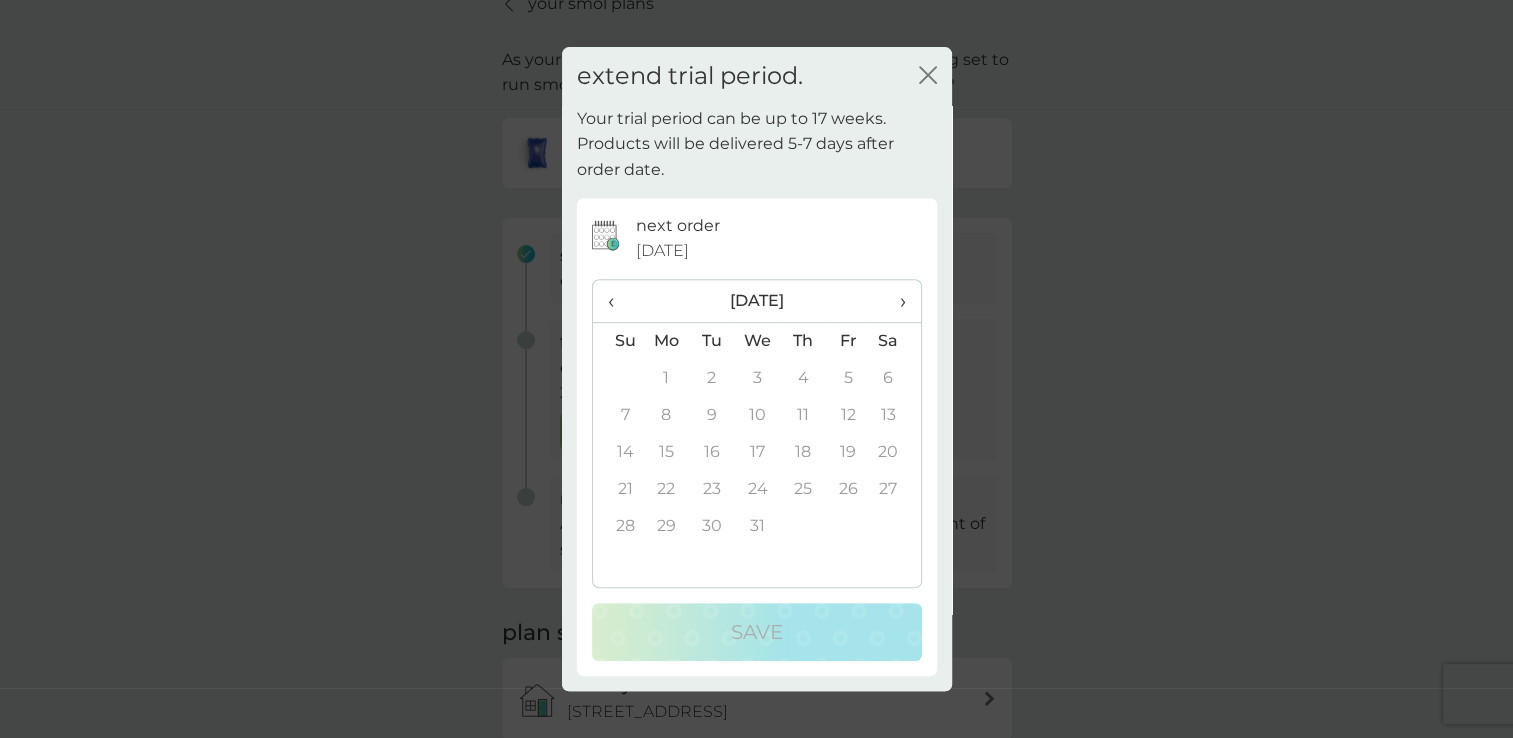 click on "›" at bounding box center [895, 301] 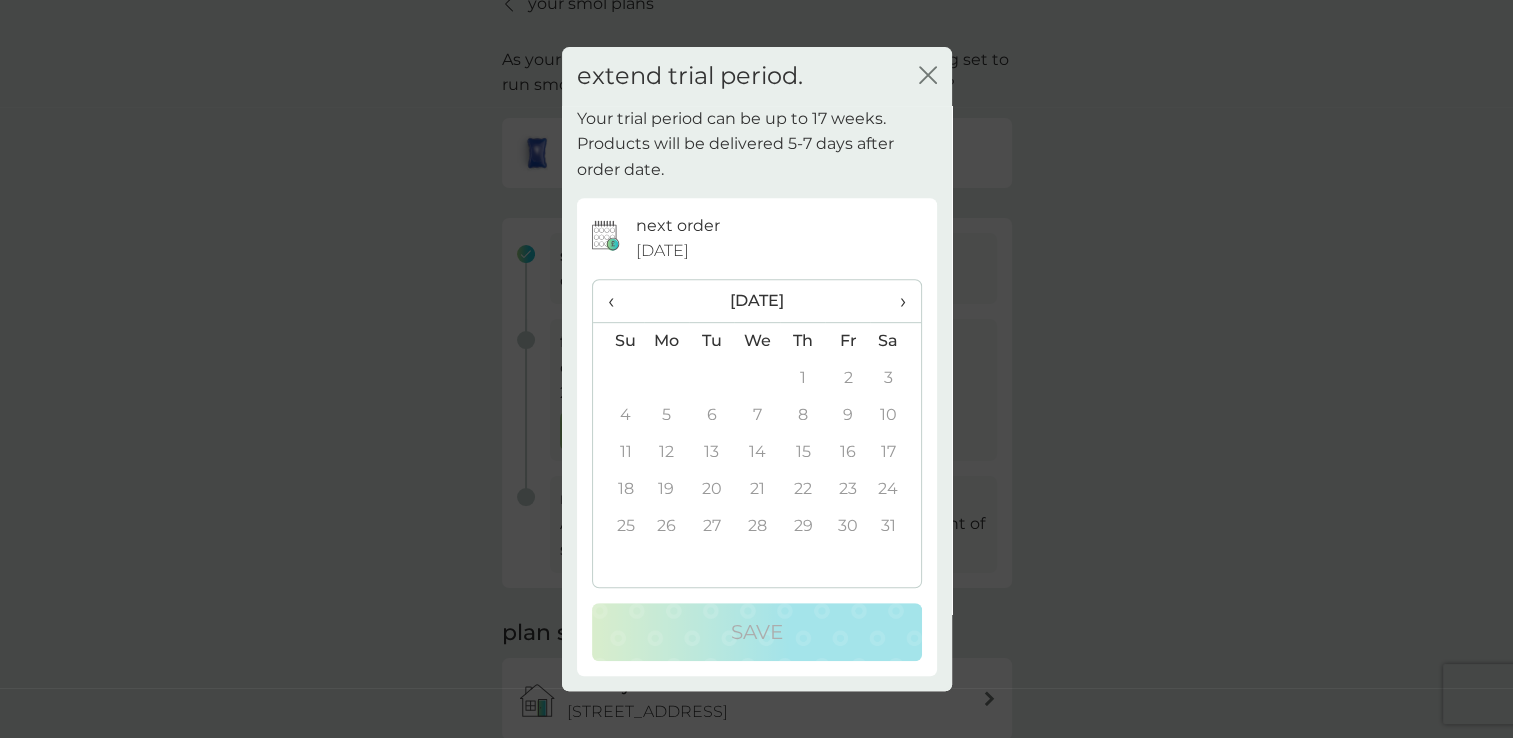 click on "‹" at bounding box center [618, 301] 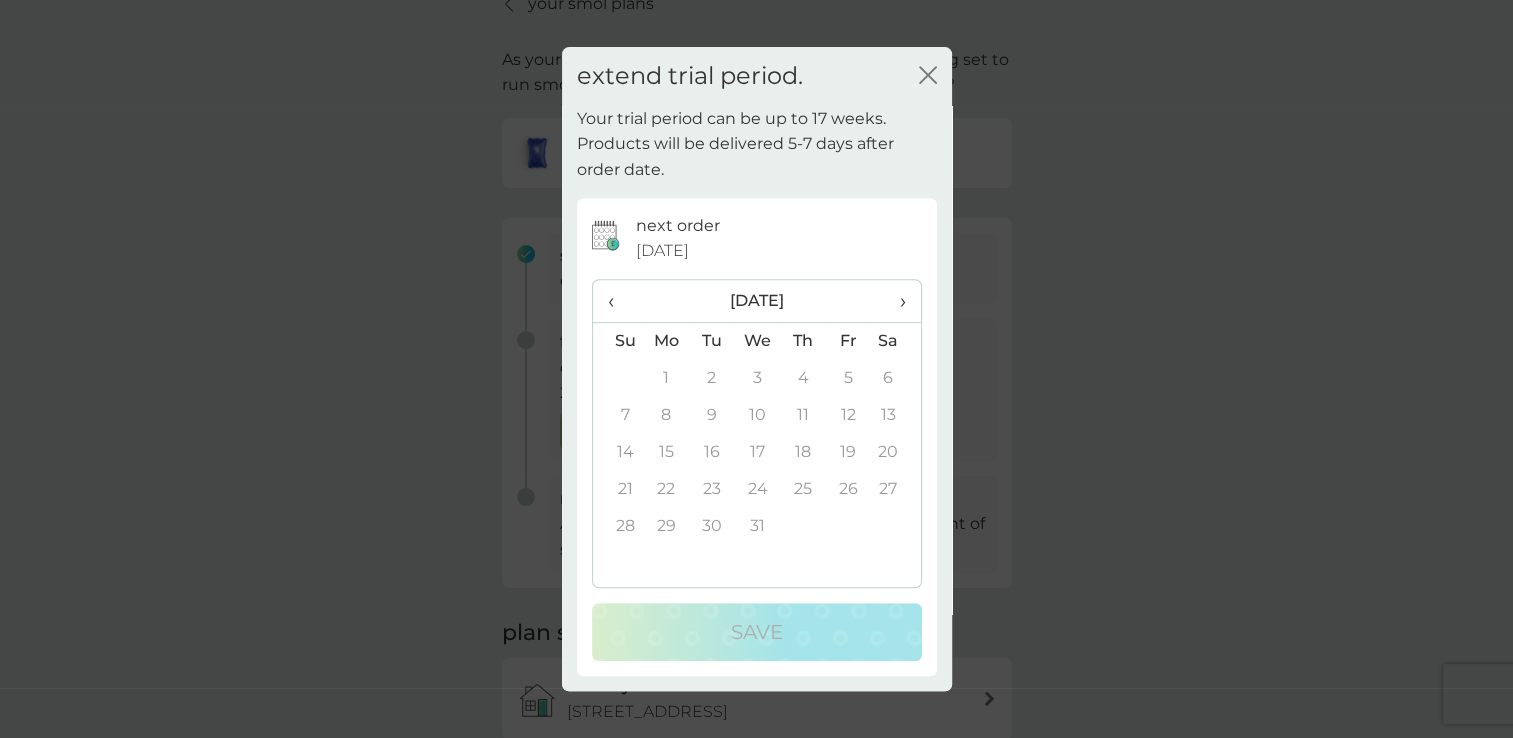click on "31" at bounding box center [757, 526] 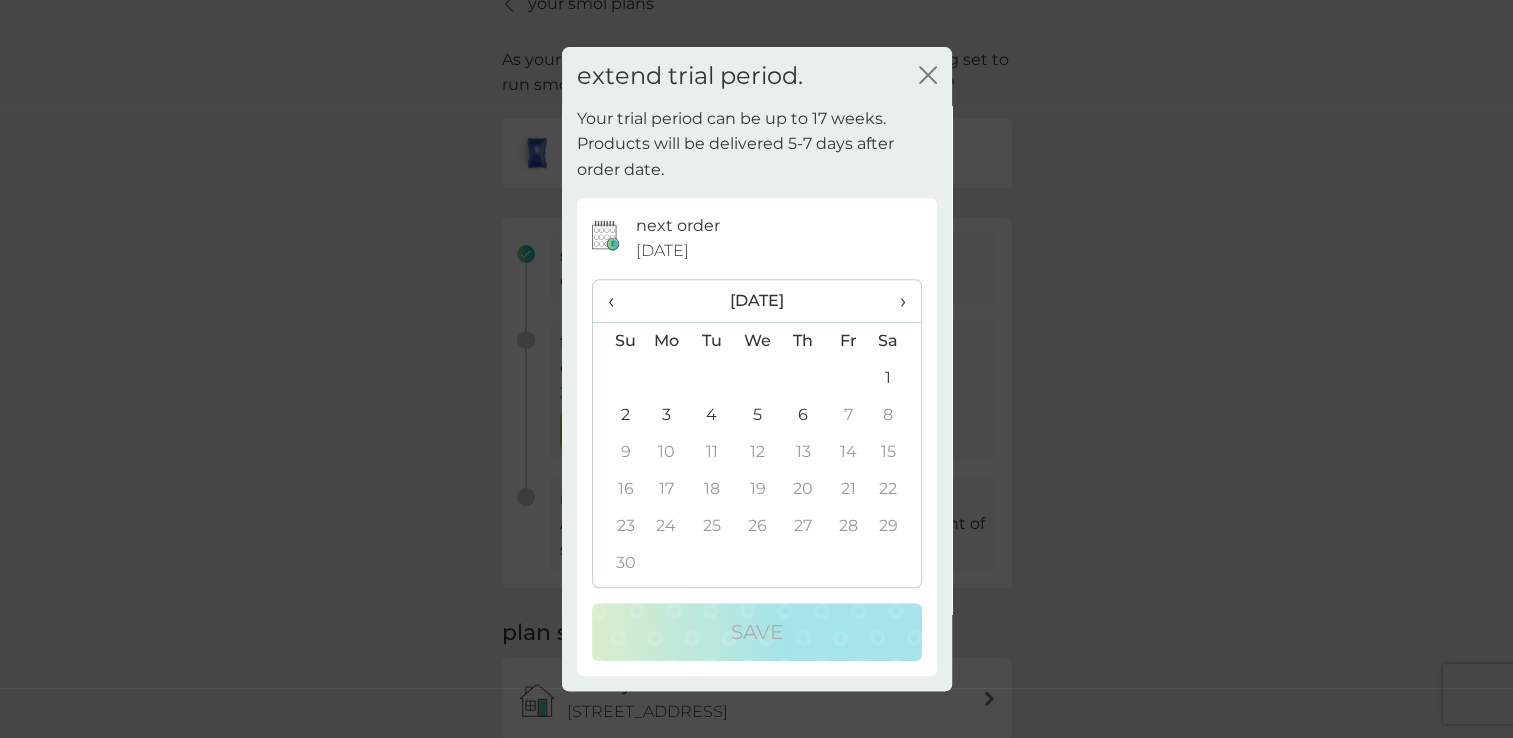 click on "‹" at bounding box center (618, 301) 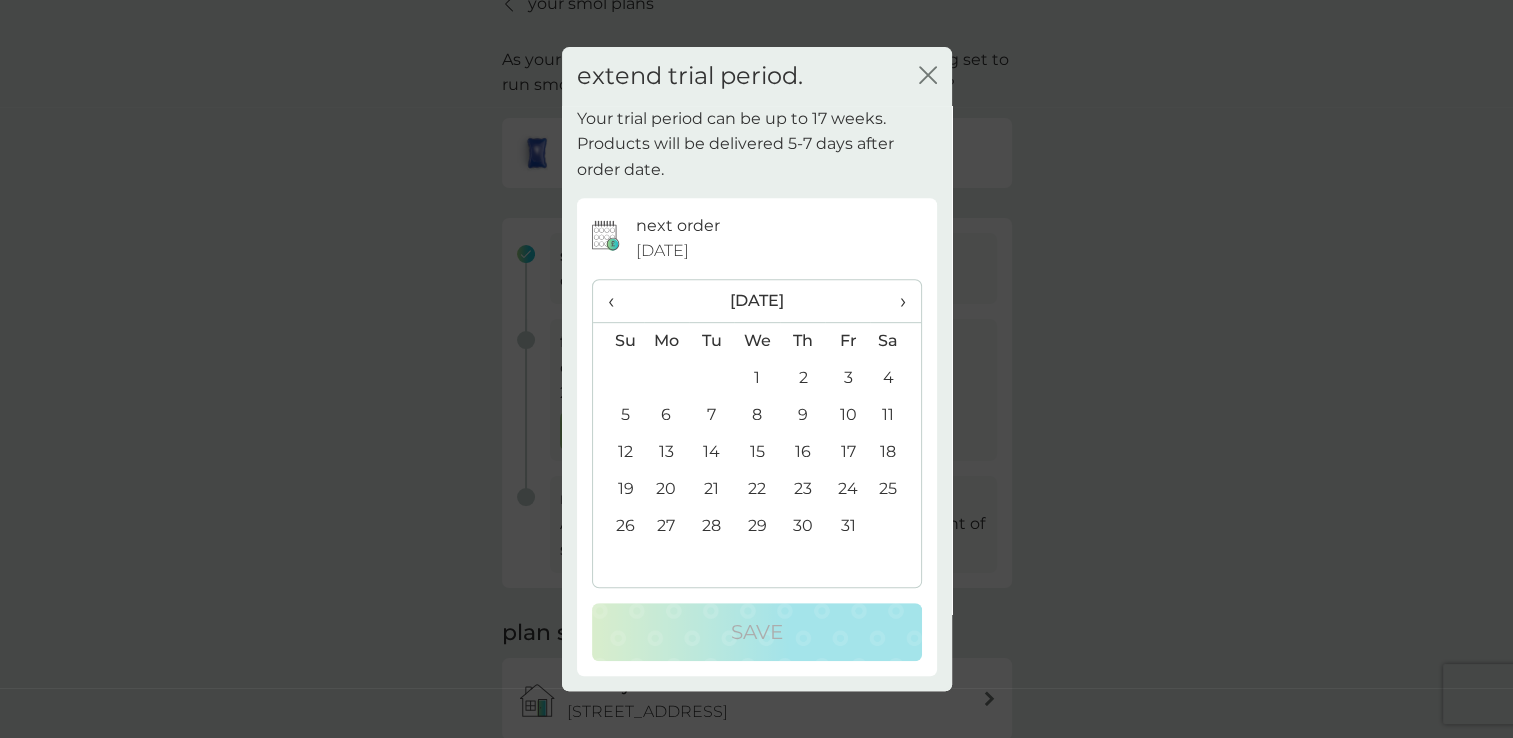 click on "‹" at bounding box center [618, 301] 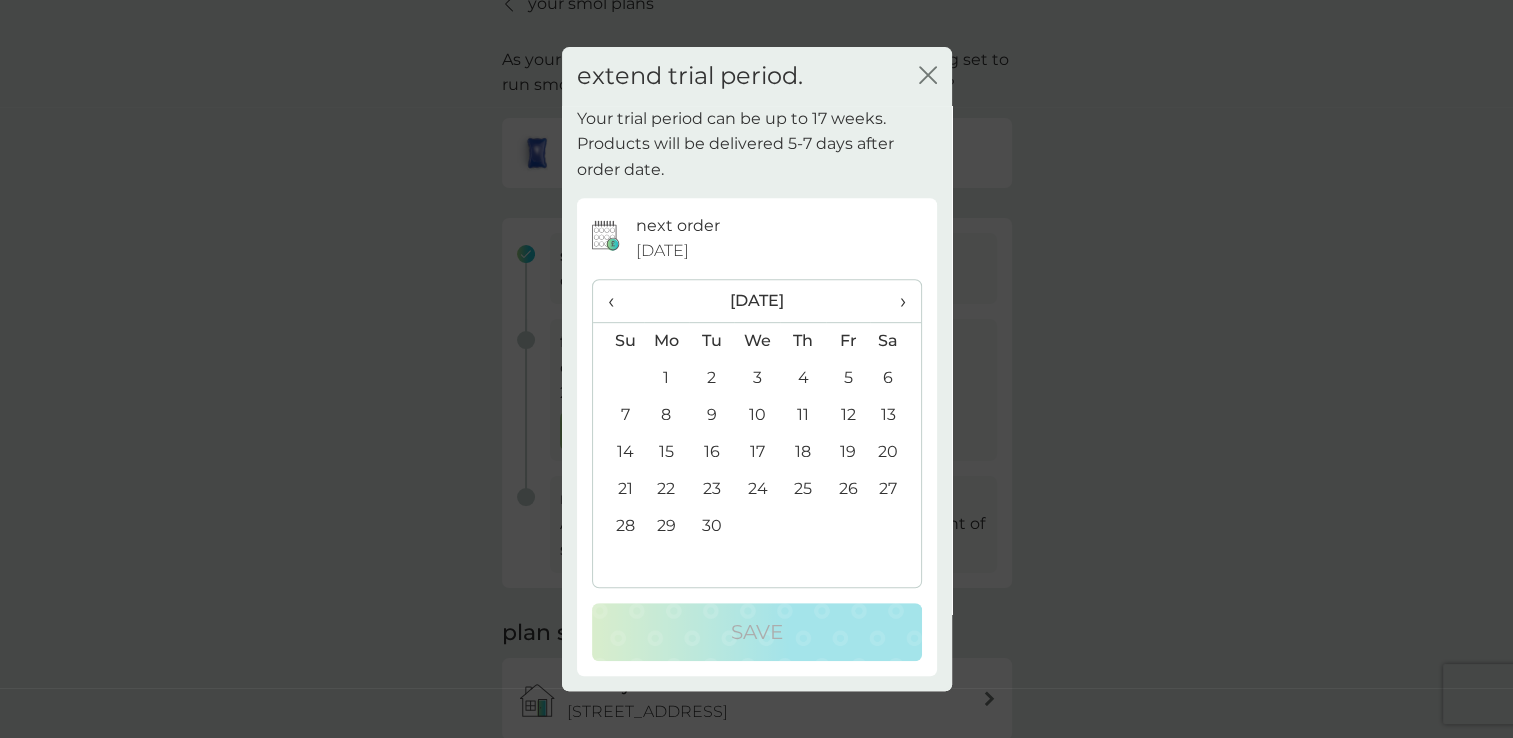 click on "›" at bounding box center (895, 301) 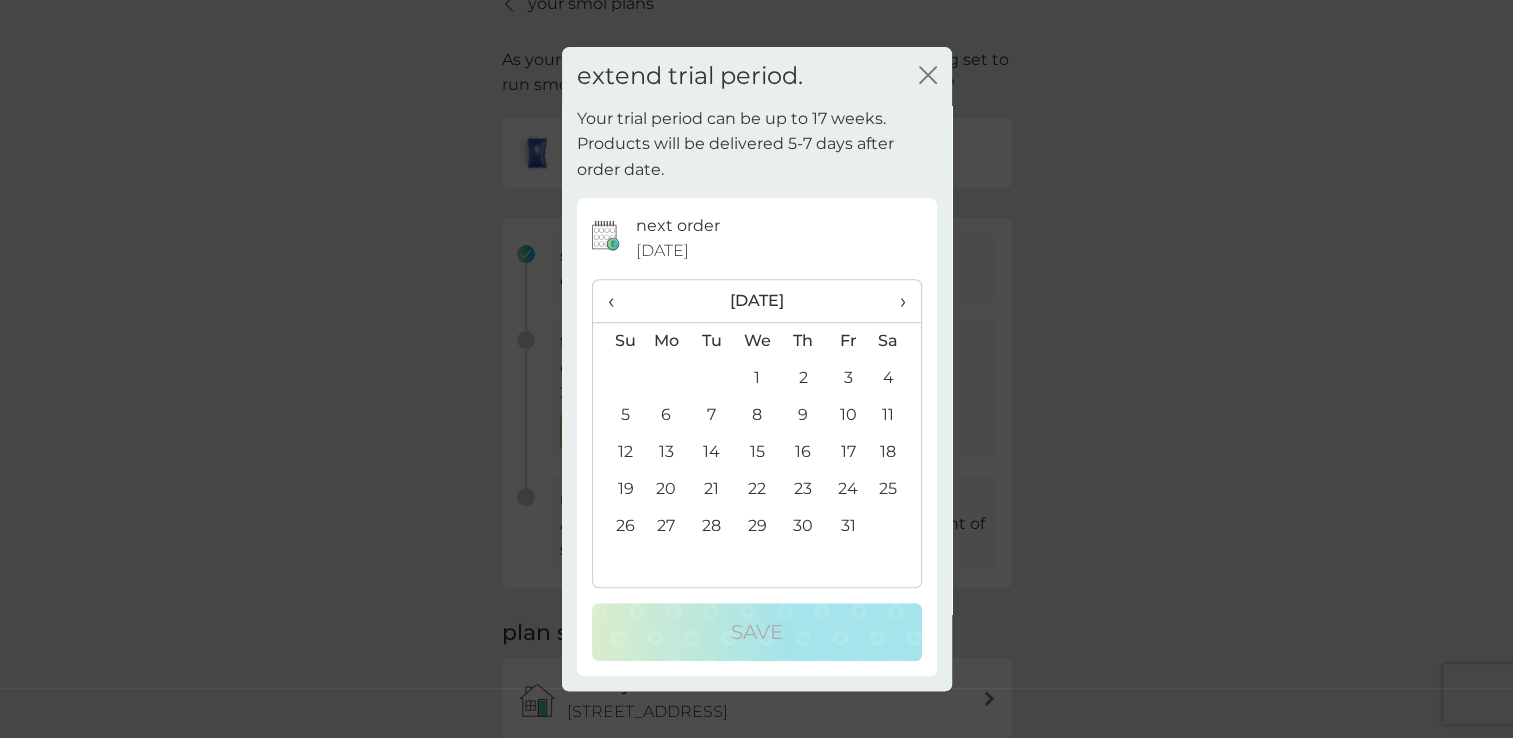 click on "31" at bounding box center (847, 526) 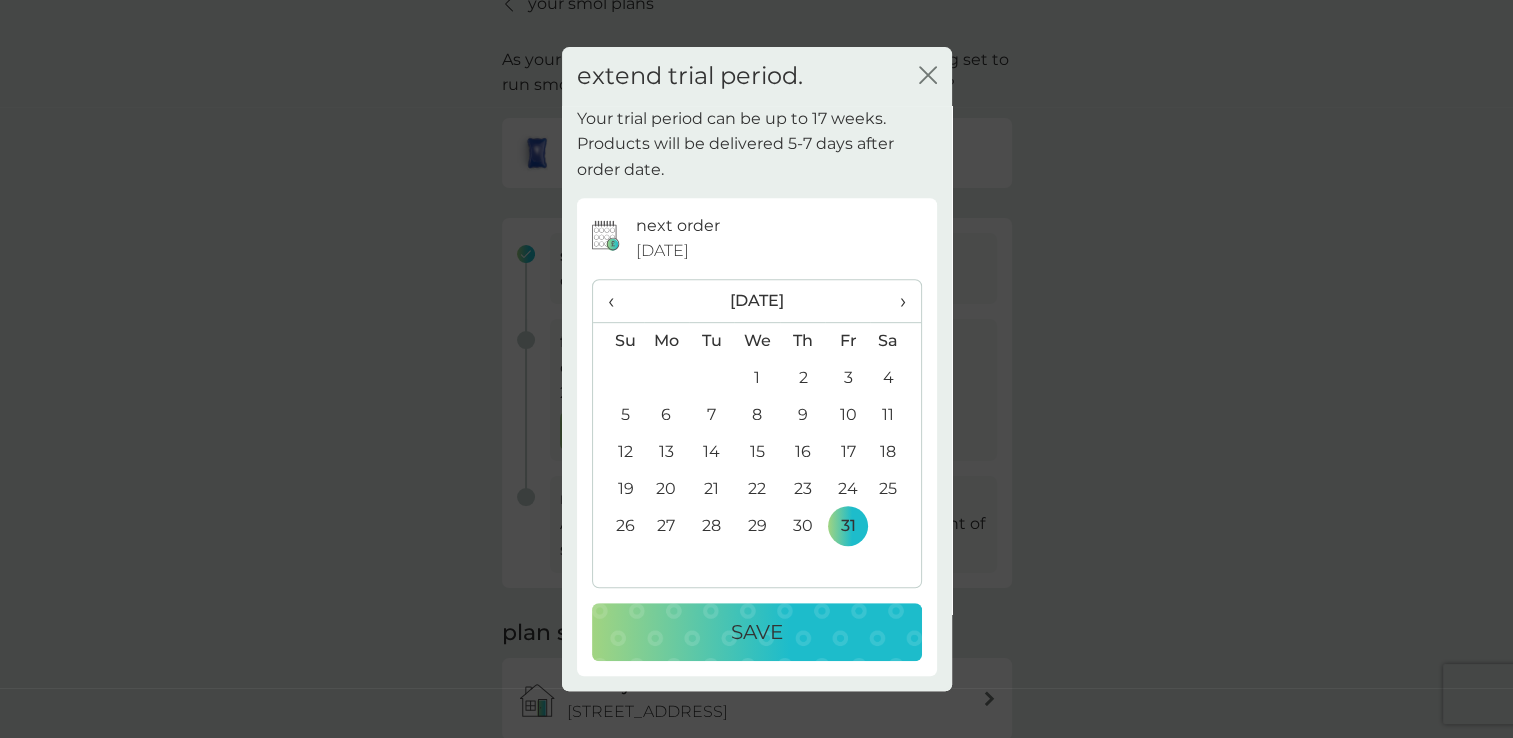 click on "Save" at bounding box center [757, 632] 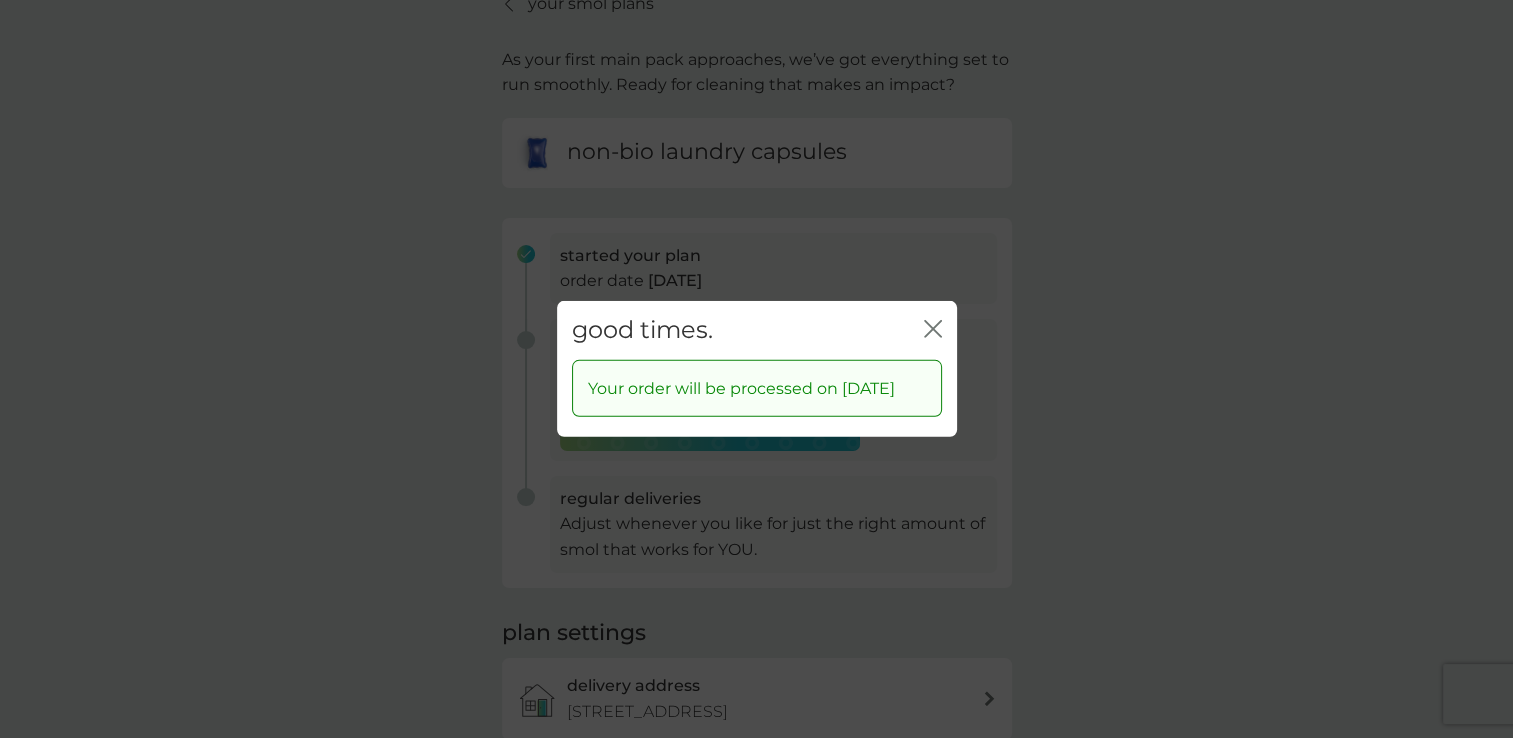 click 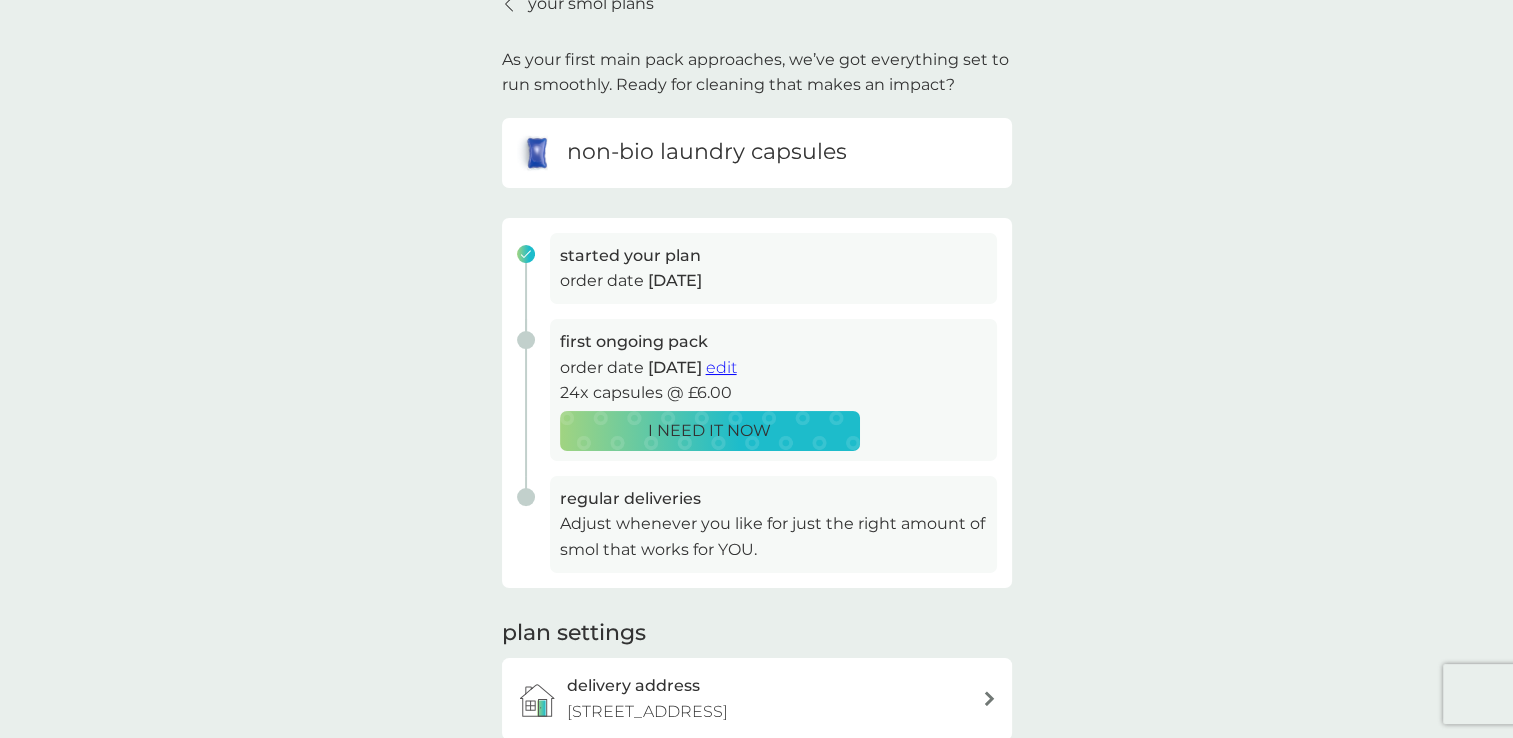 click 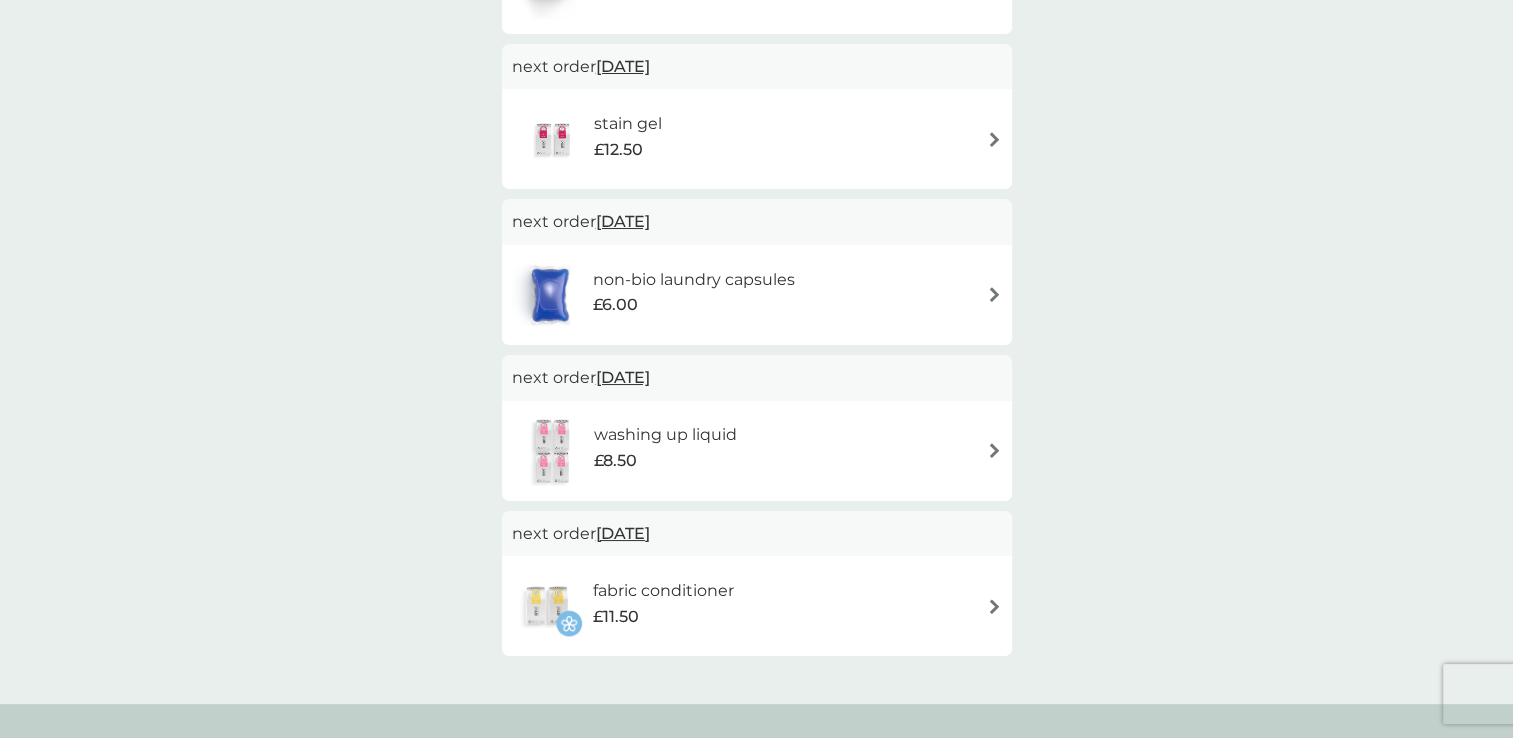scroll, scrollTop: 500, scrollLeft: 0, axis: vertical 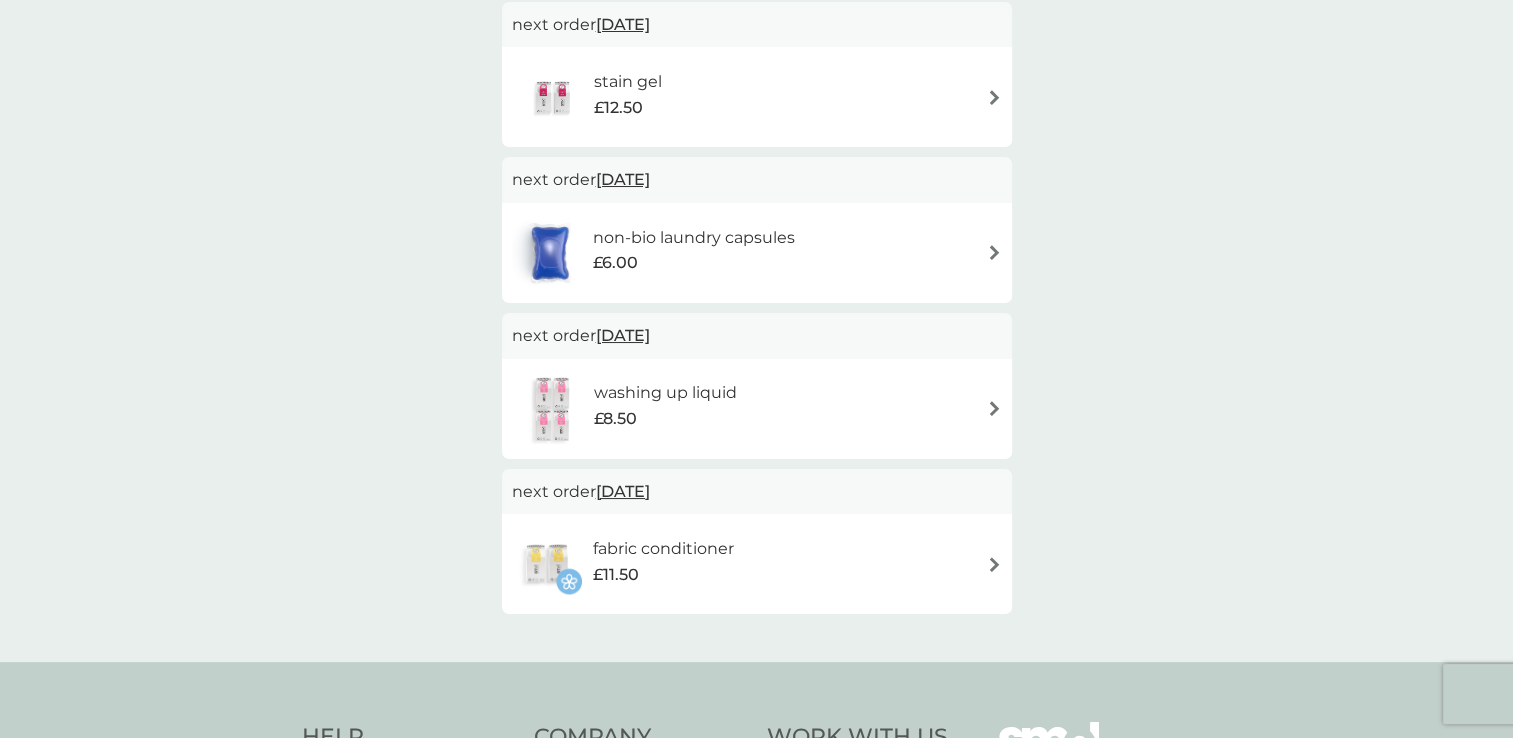 click at bounding box center [994, 408] 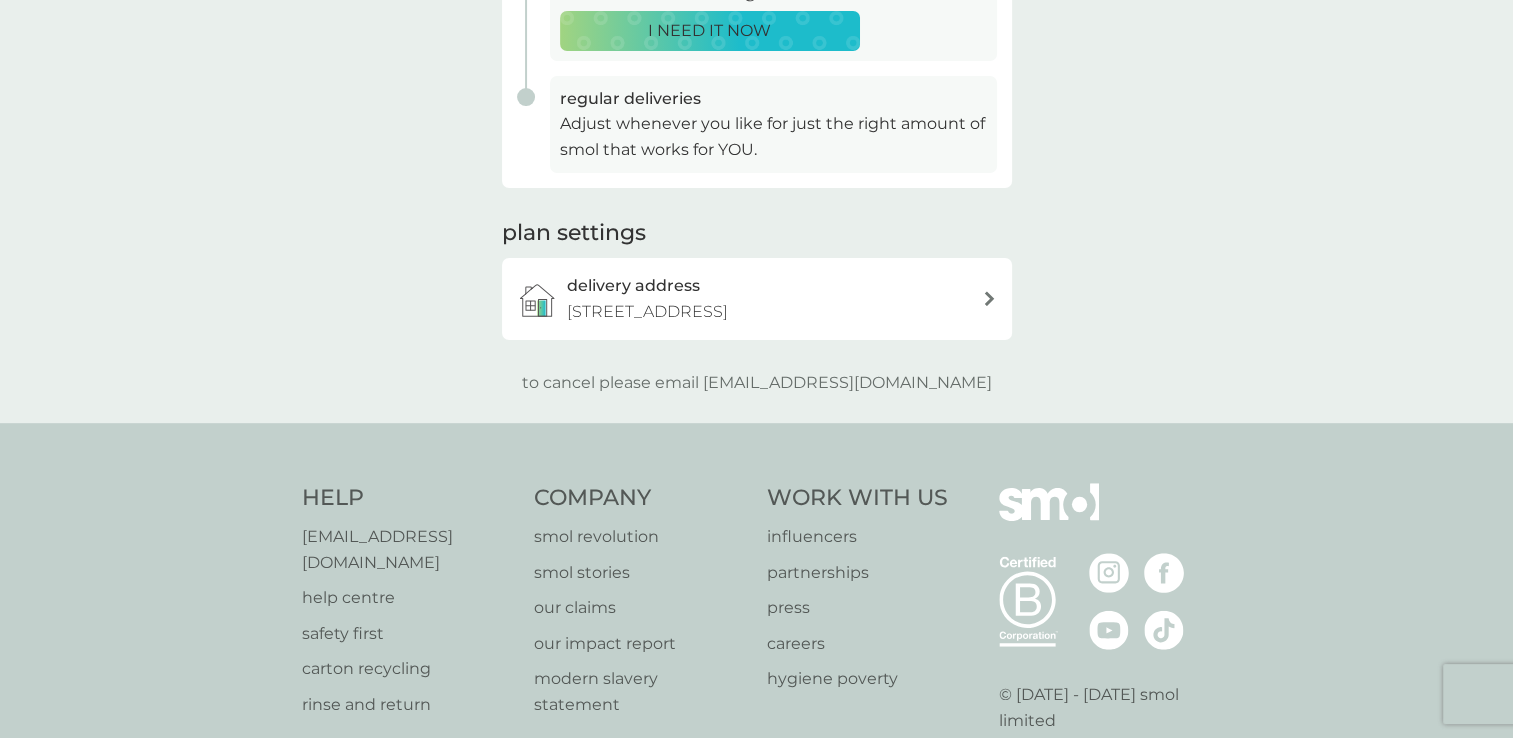 scroll, scrollTop: 0, scrollLeft: 0, axis: both 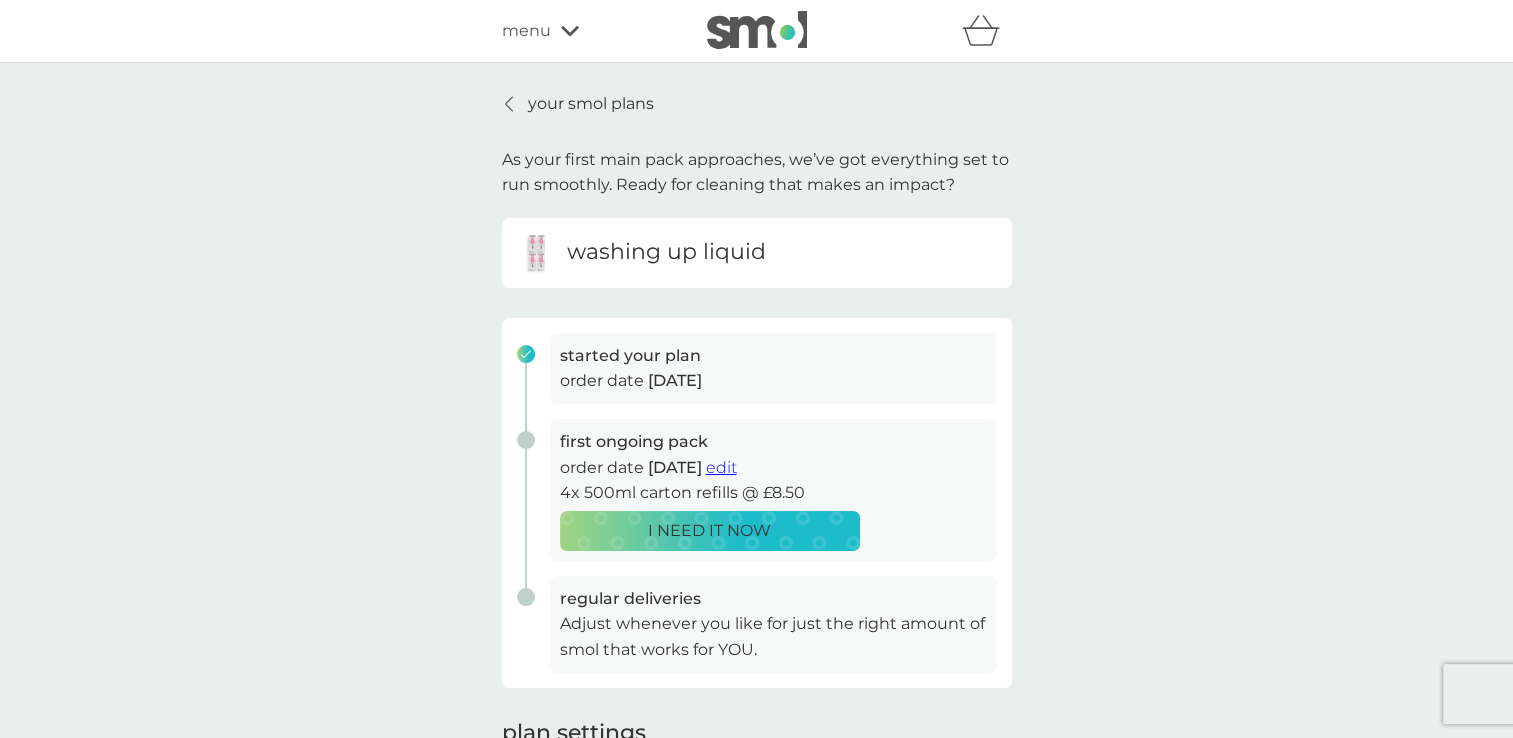 click 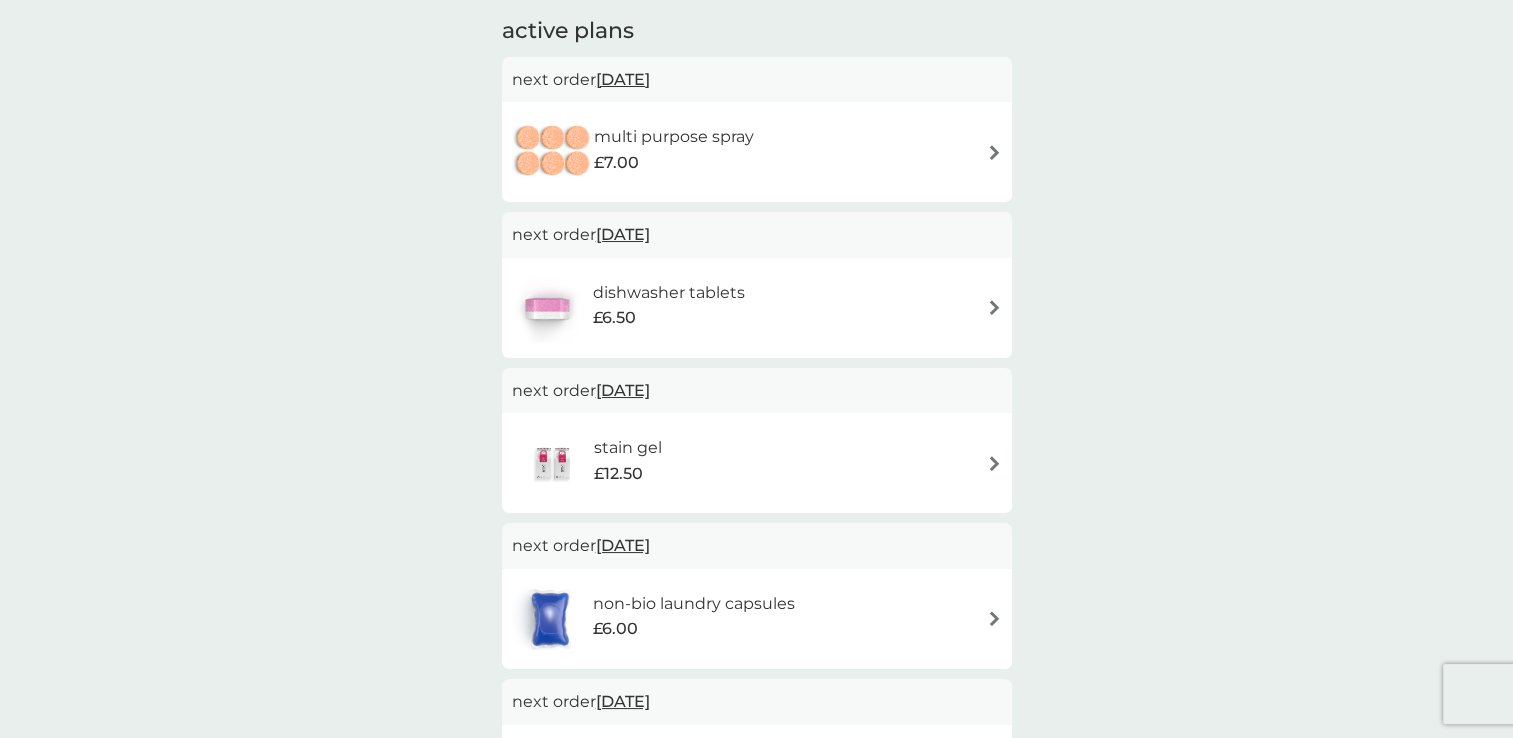 scroll, scrollTop: 0, scrollLeft: 0, axis: both 